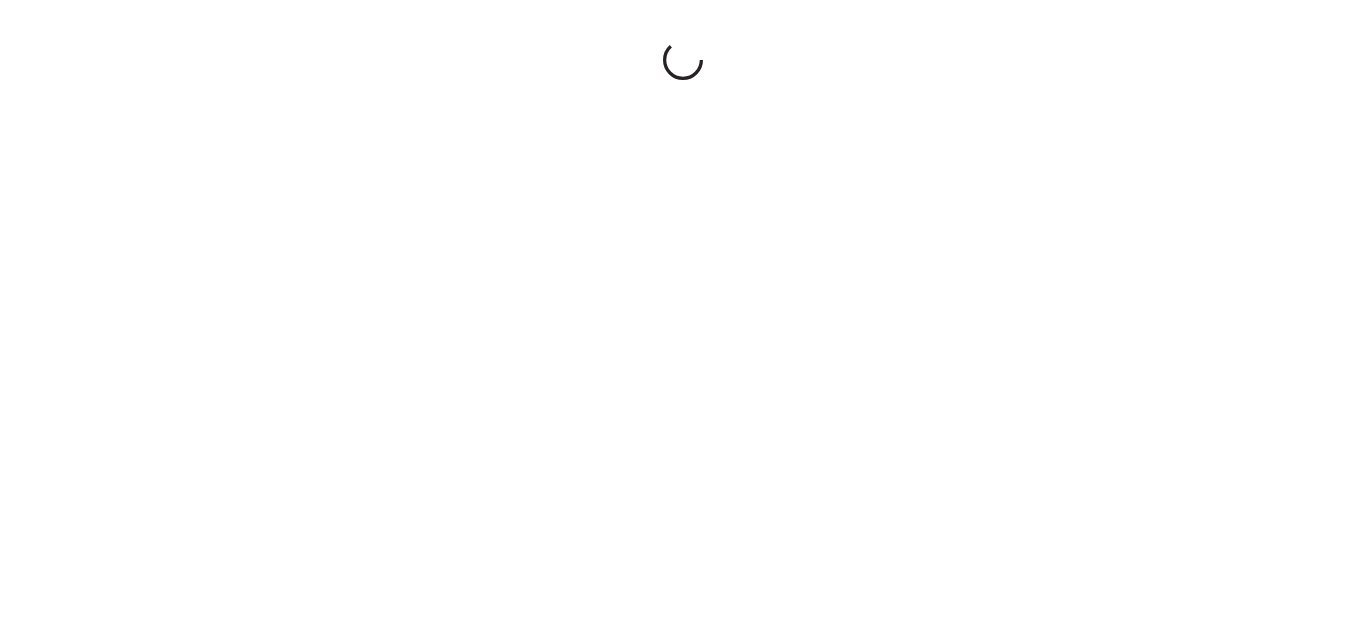scroll, scrollTop: 0, scrollLeft: 0, axis: both 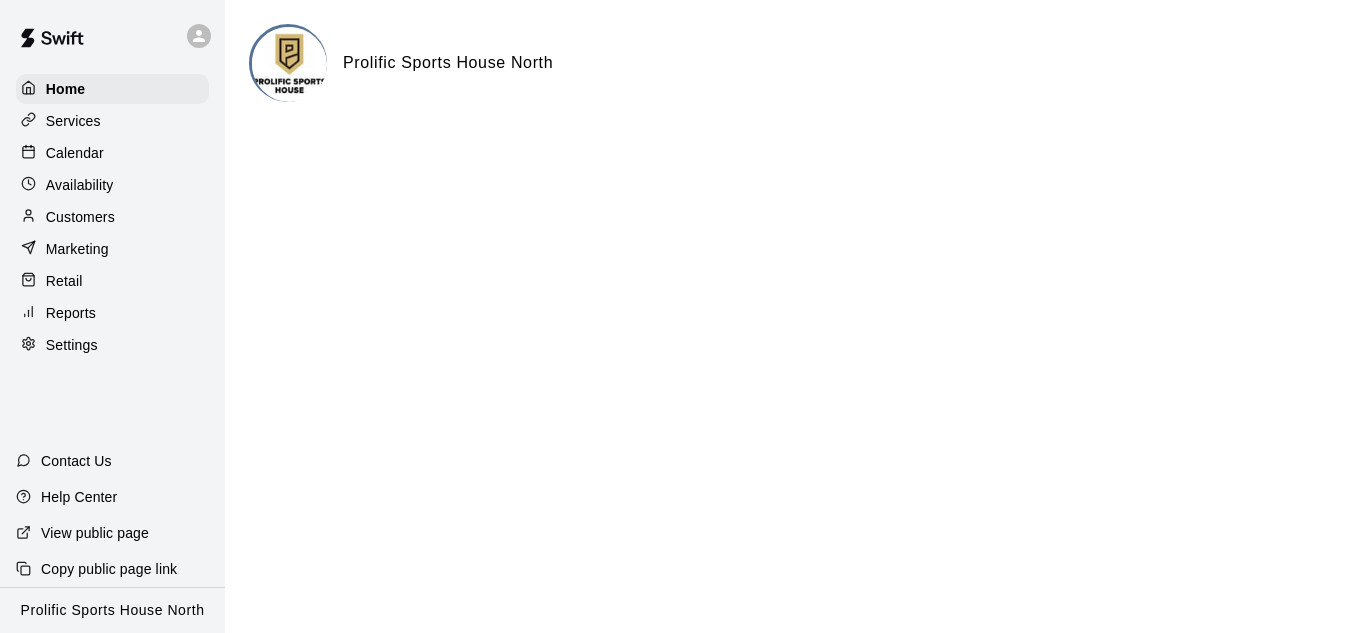click on "Calendar" at bounding box center [112, 153] 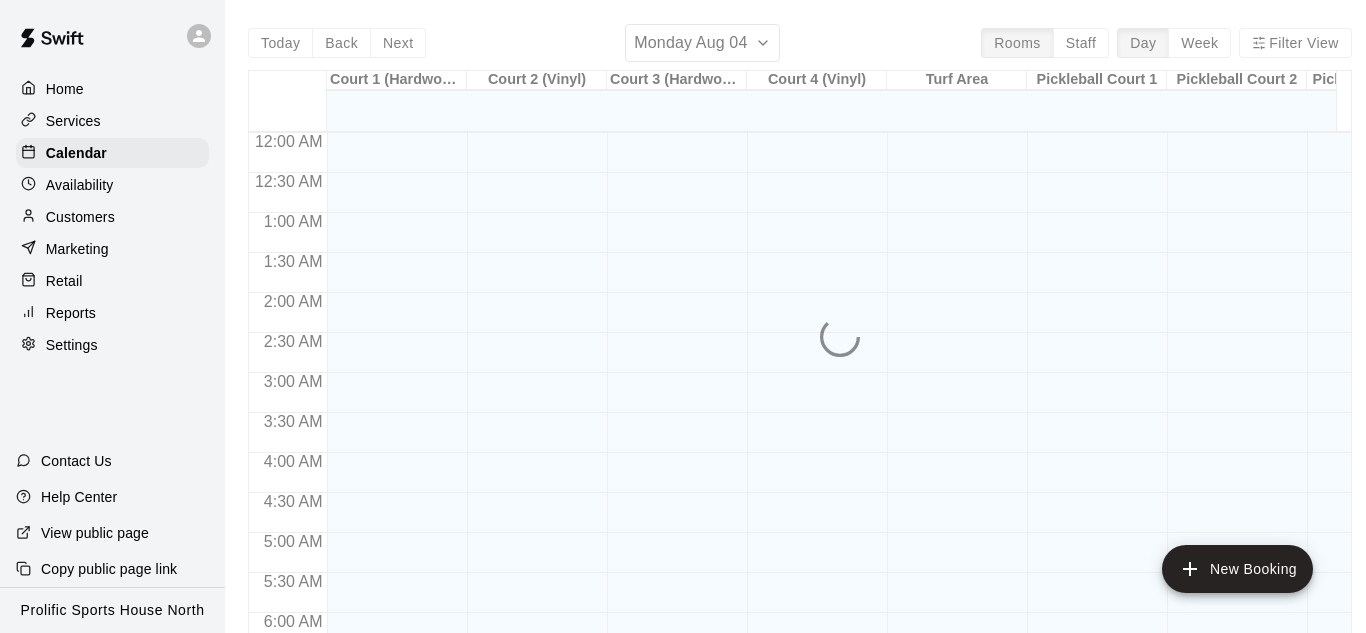 click 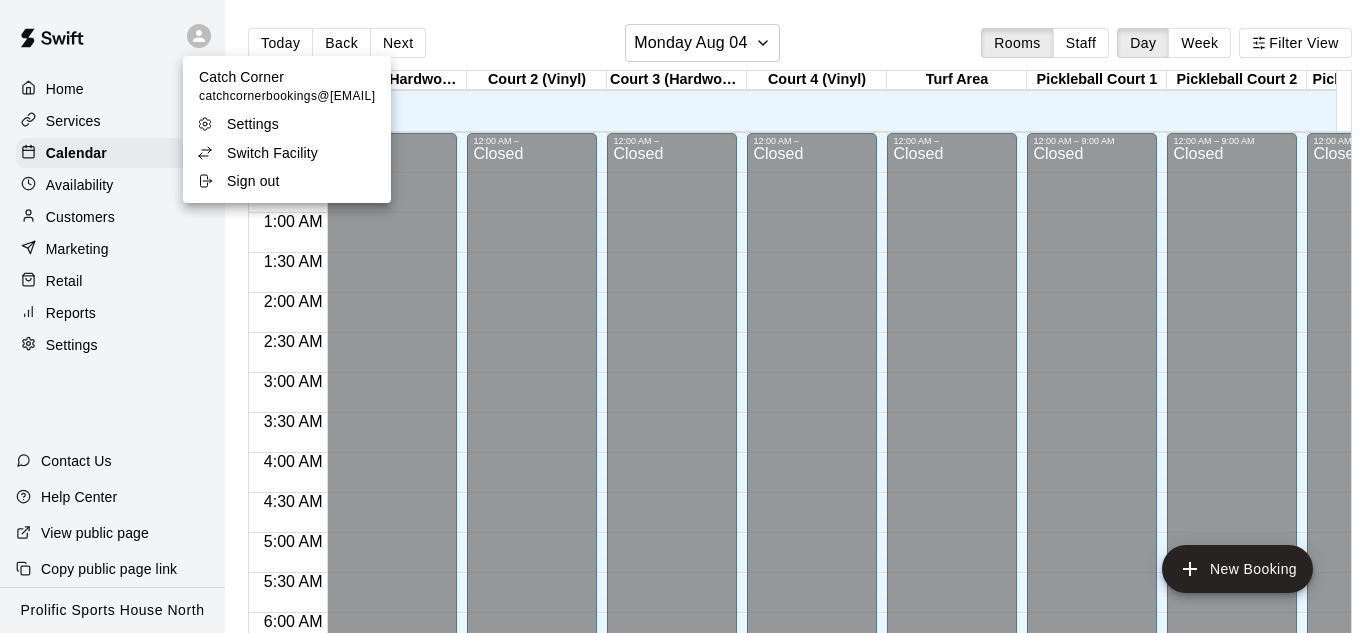 scroll, scrollTop: 1337, scrollLeft: 0, axis: vertical 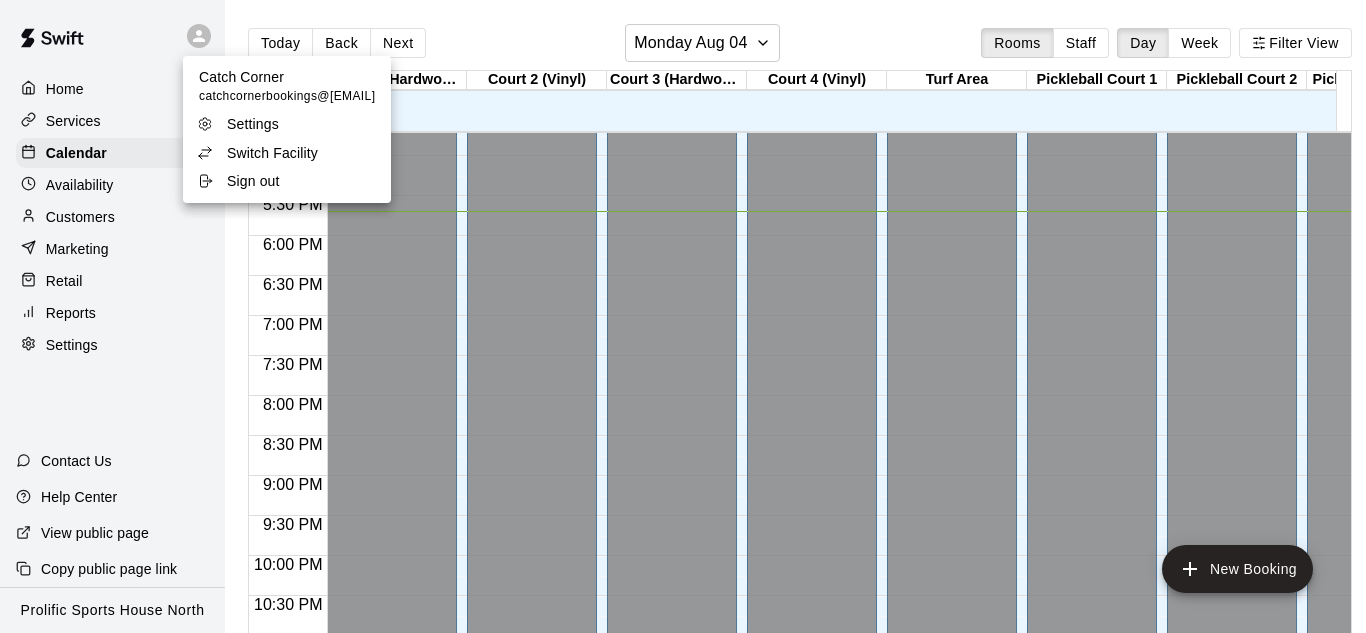 click on "Sign out" at bounding box center [253, 181] 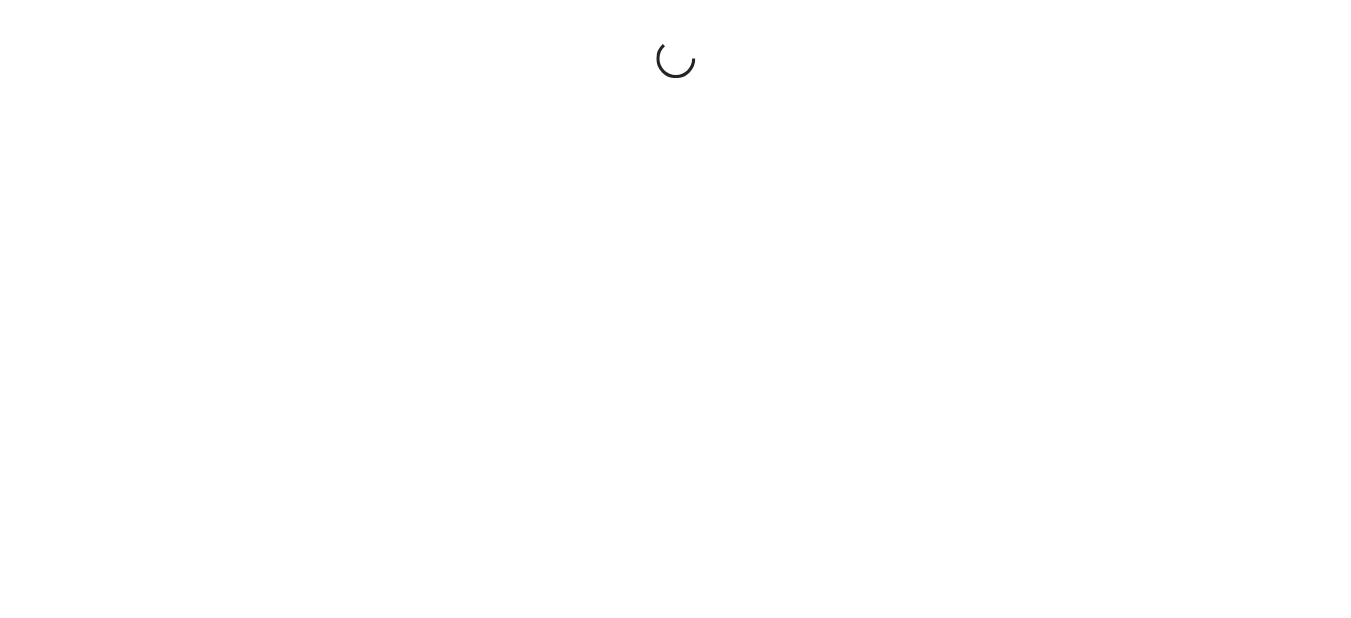 scroll, scrollTop: 0, scrollLeft: 0, axis: both 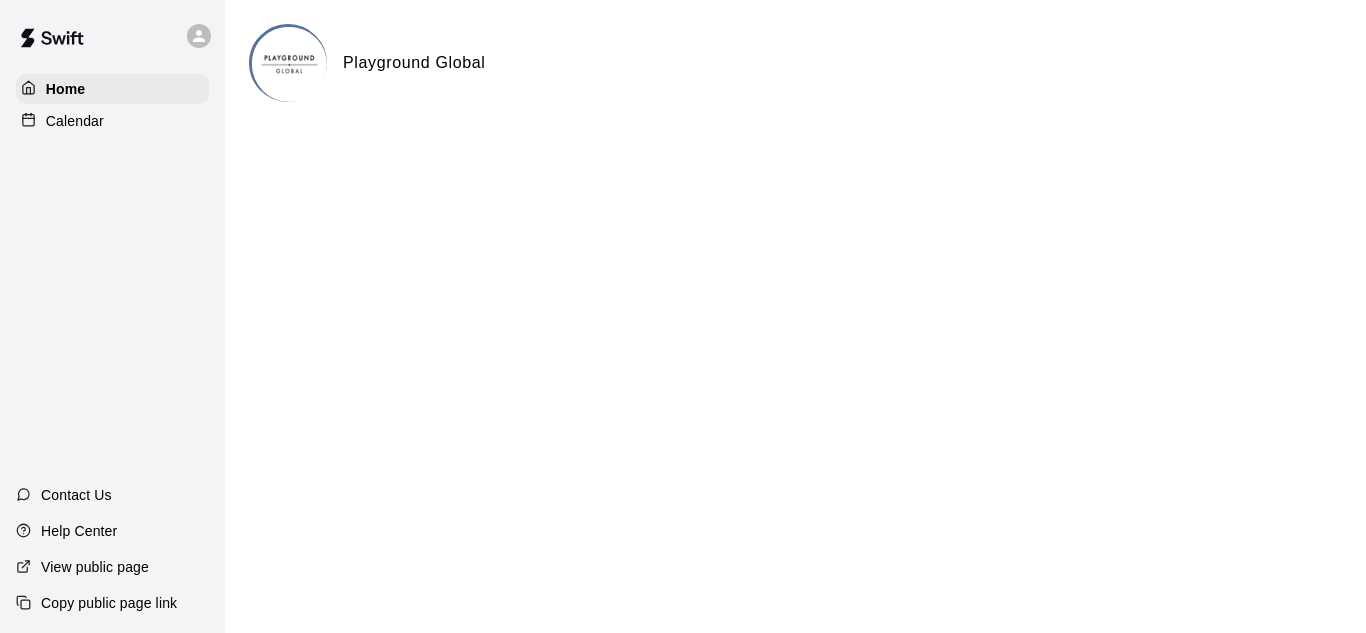click on "Calendar" at bounding box center (75, 121) 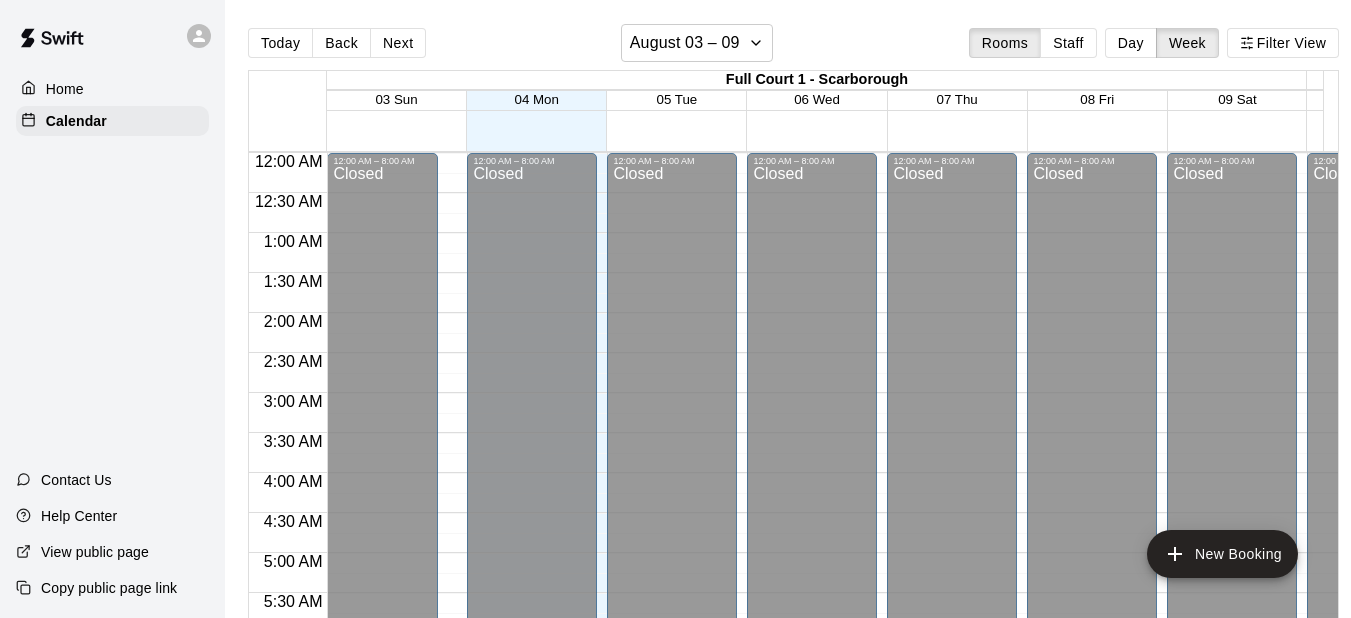 scroll, scrollTop: 1337, scrollLeft: 0, axis: vertical 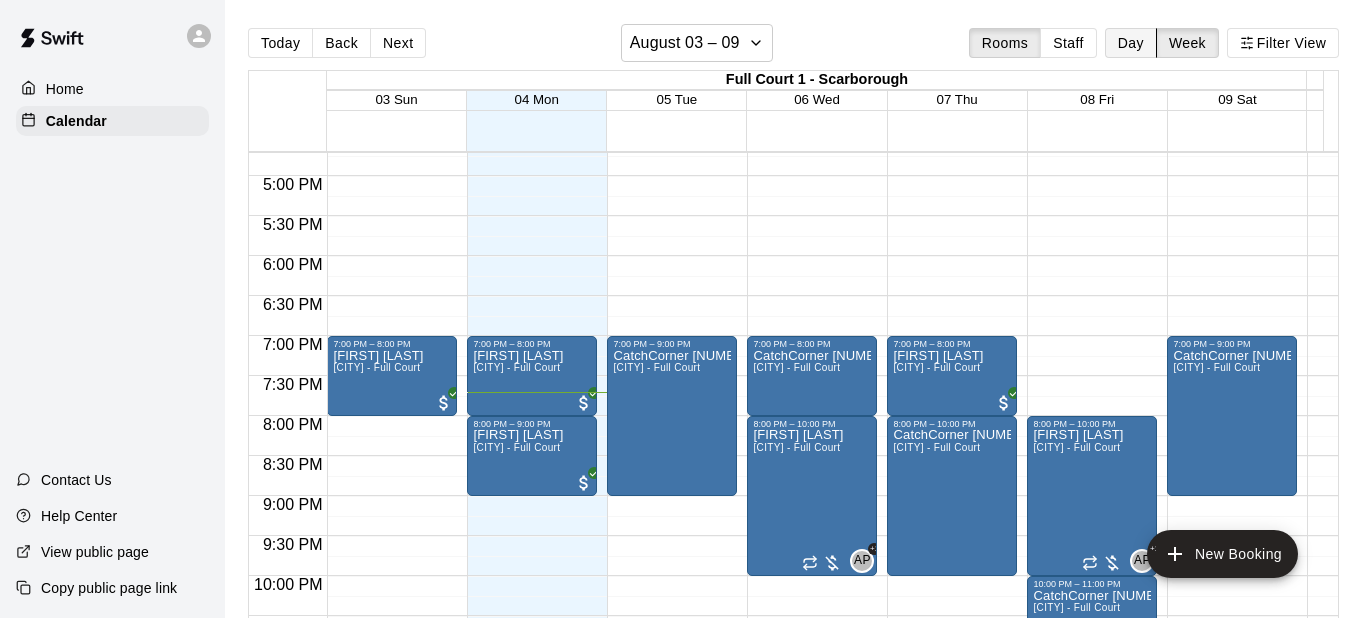 click on "Day" at bounding box center (1131, 43) 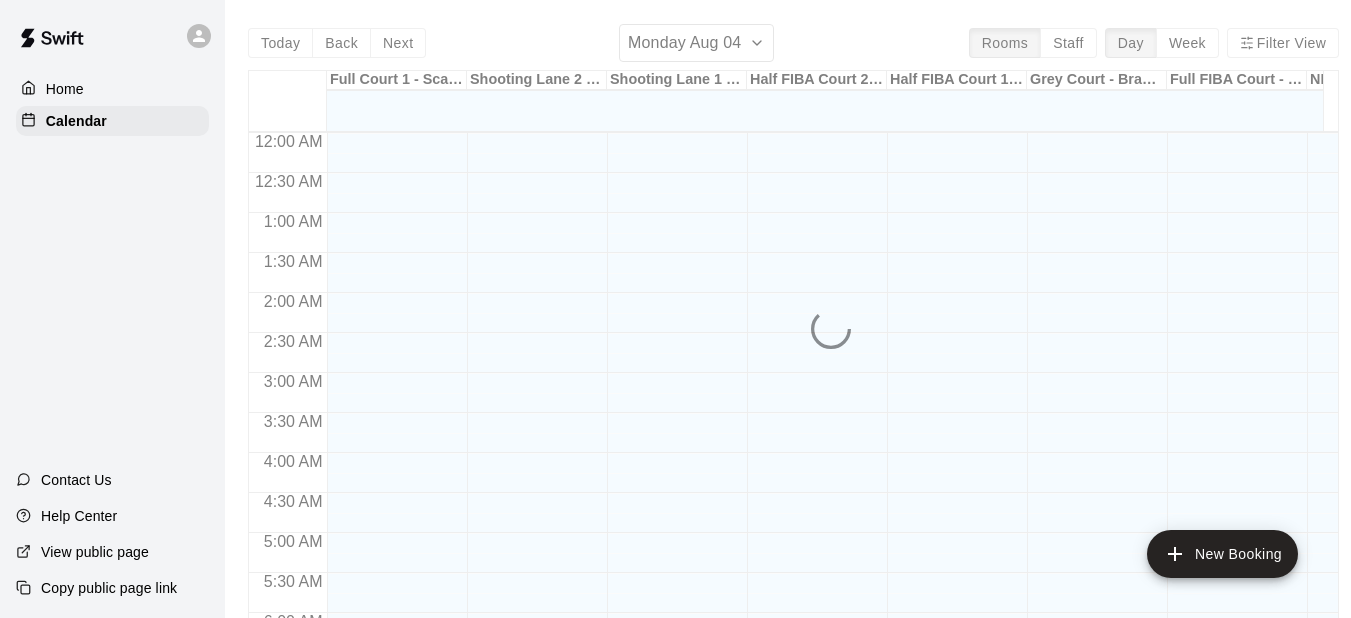 click on "Filter View" at bounding box center [1283, 43] 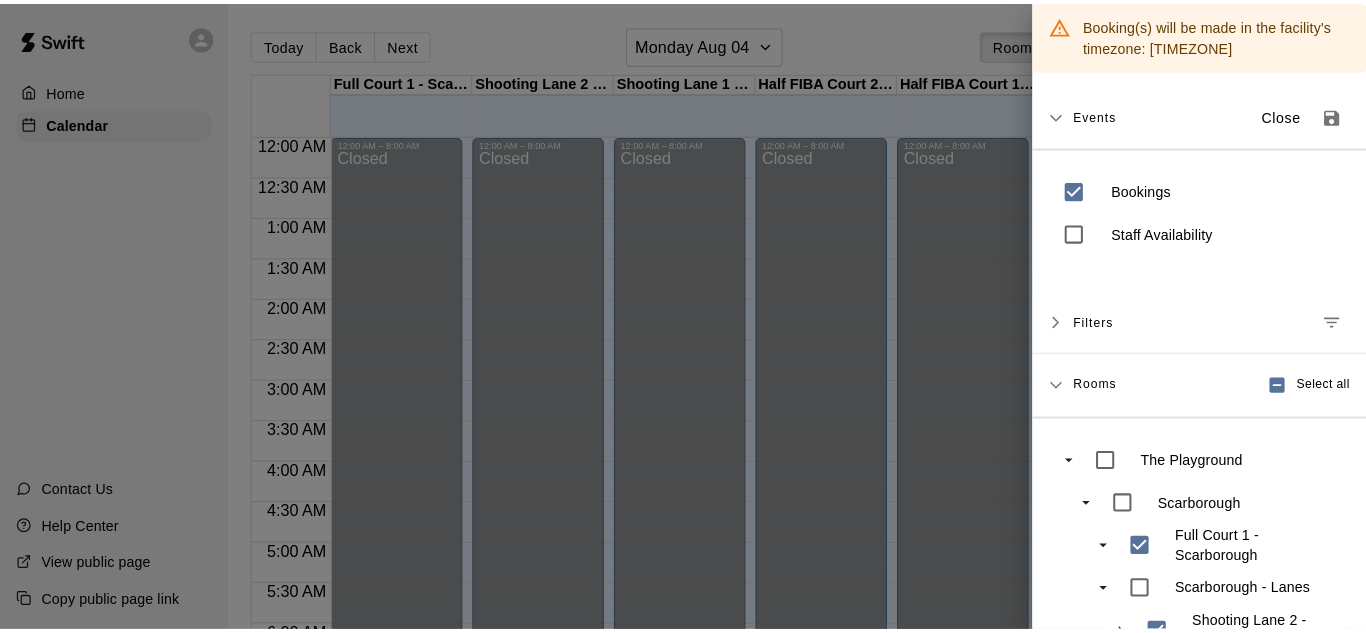 scroll, scrollTop: 1413, scrollLeft: 0, axis: vertical 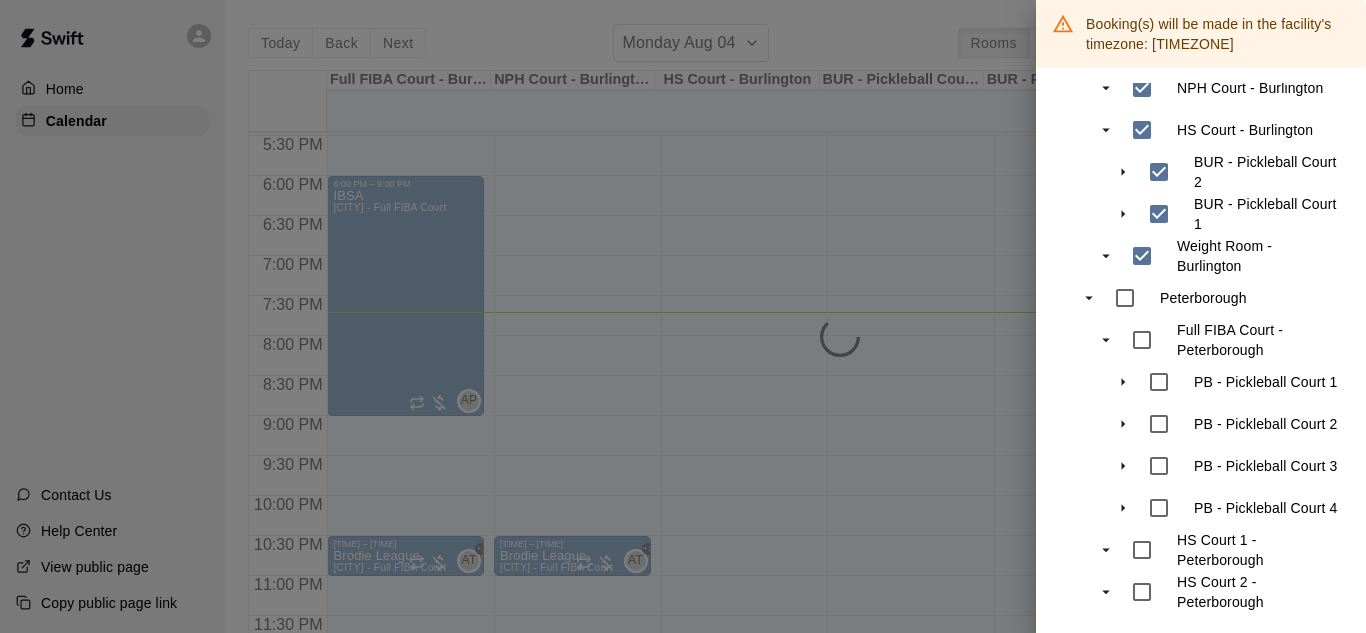 click at bounding box center [683, 316] 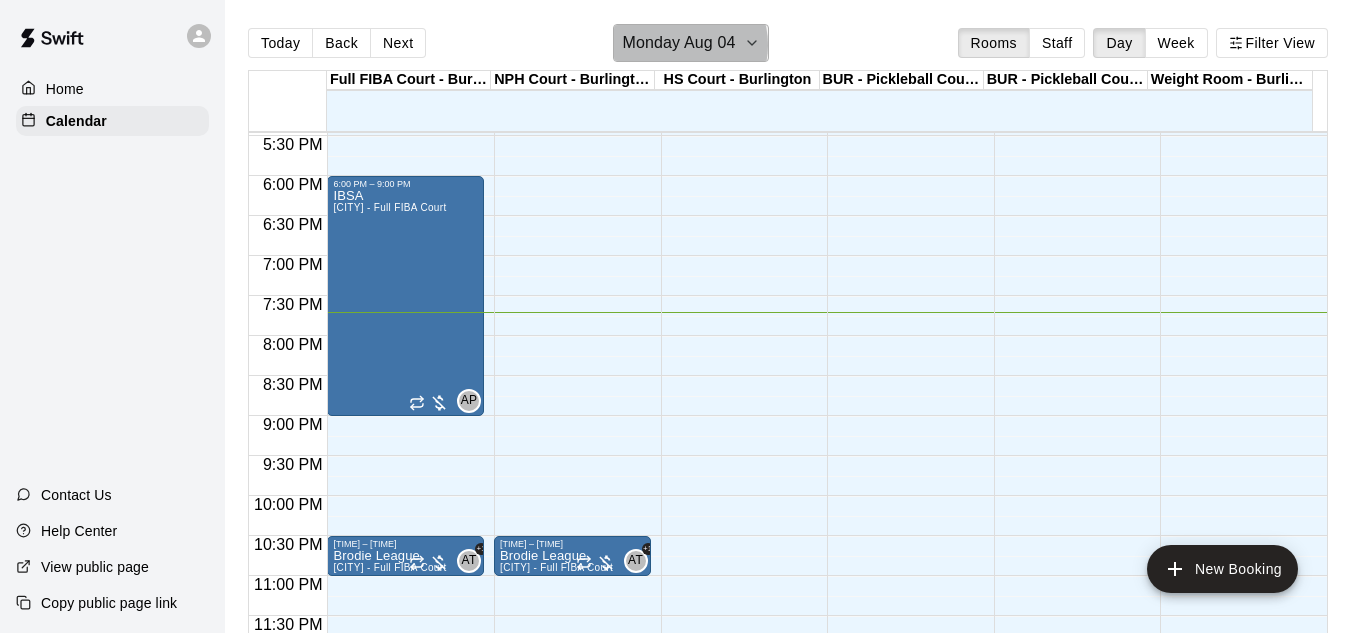 click on "Monday Aug 04" at bounding box center [678, 43] 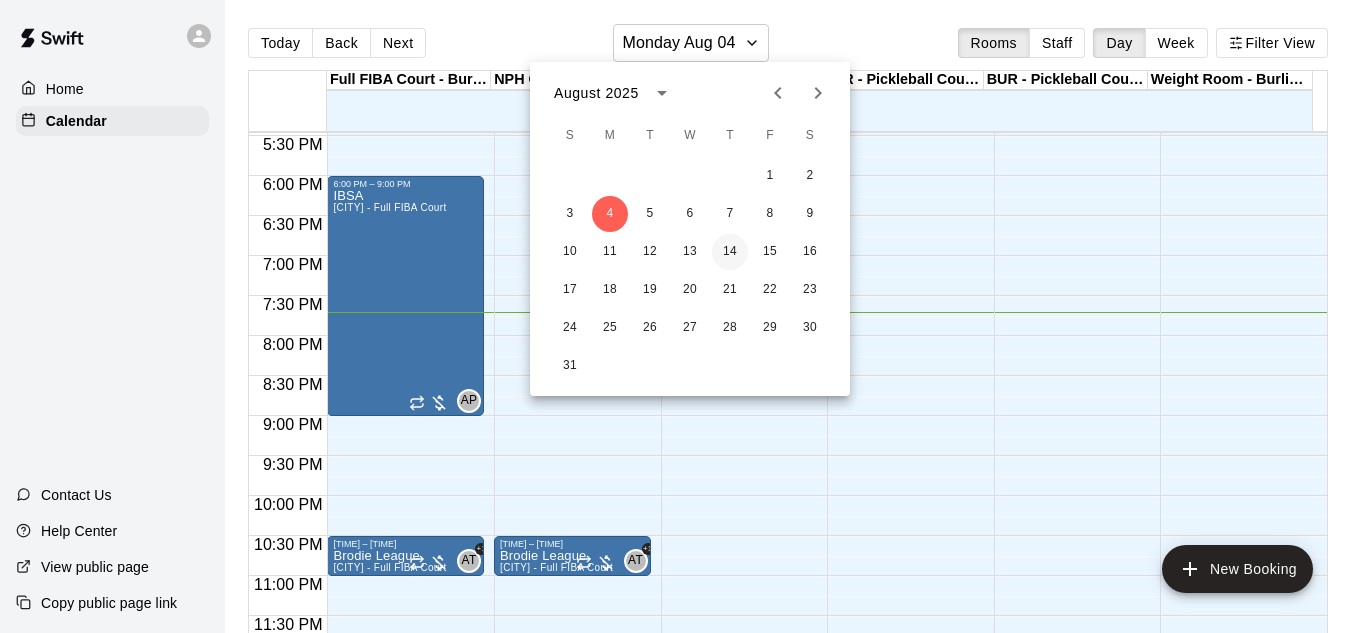 click on "14" at bounding box center (730, 252) 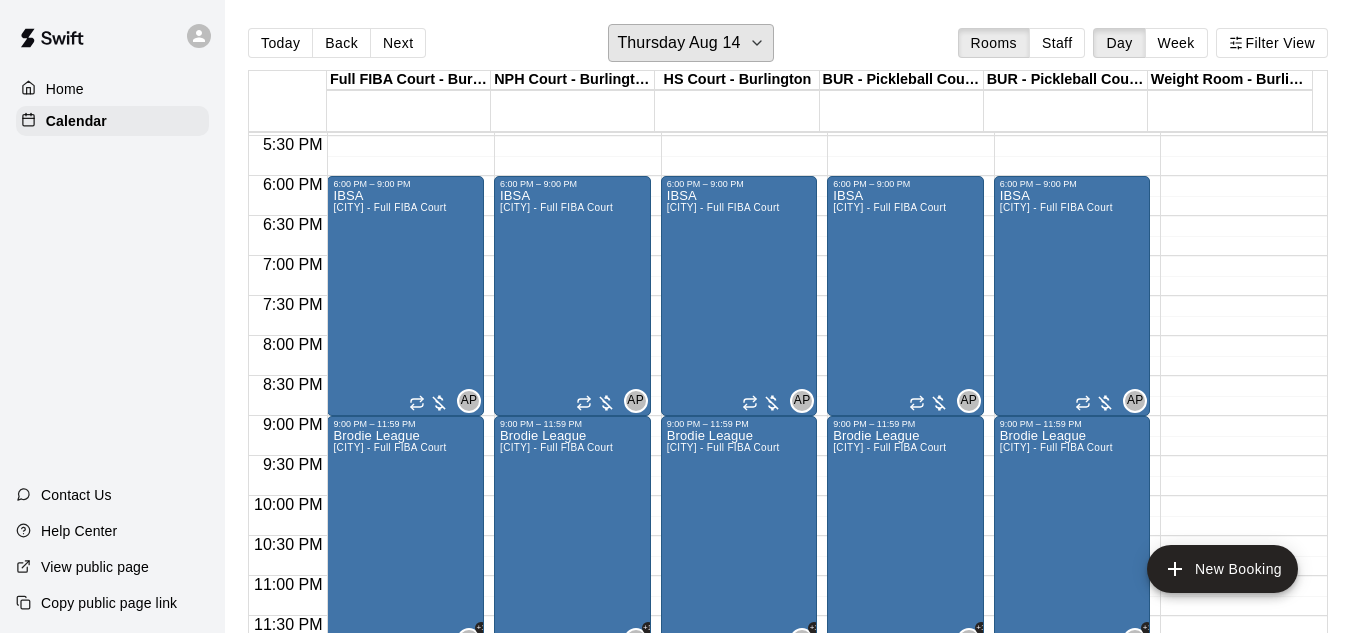 scroll, scrollTop: 32, scrollLeft: 0, axis: vertical 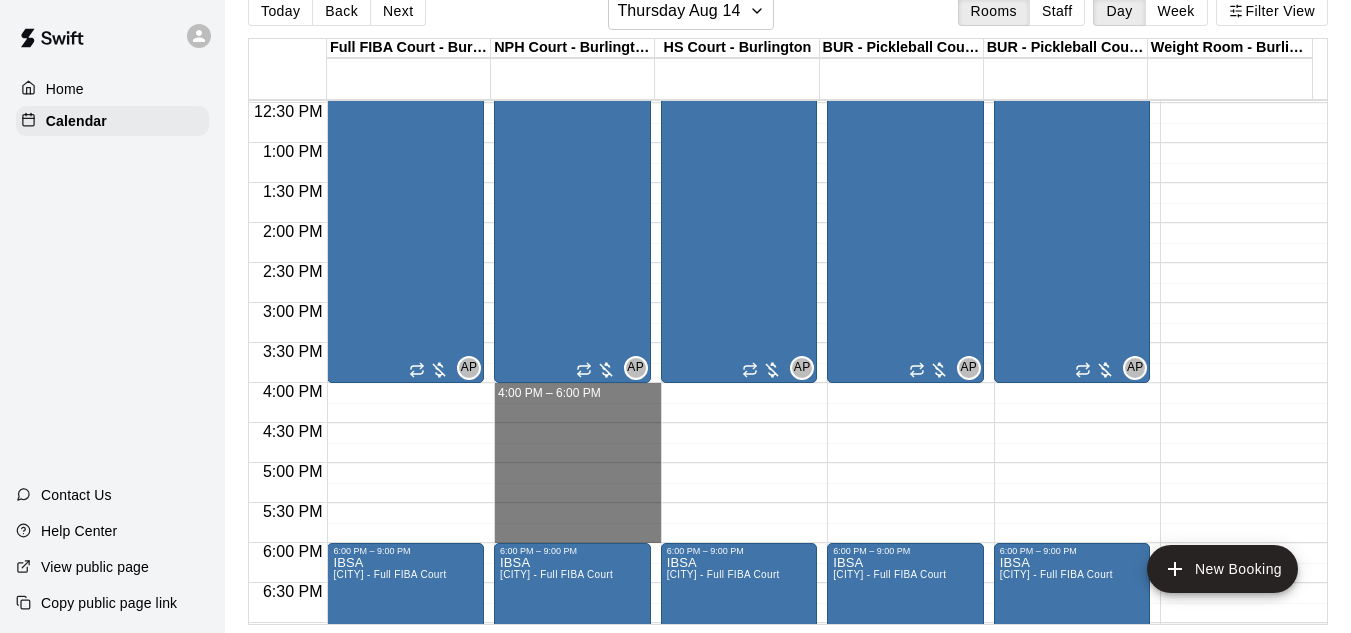 drag, startPoint x: 556, startPoint y: 397, endPoint x: 556, endPoint y: 540, distance: 143 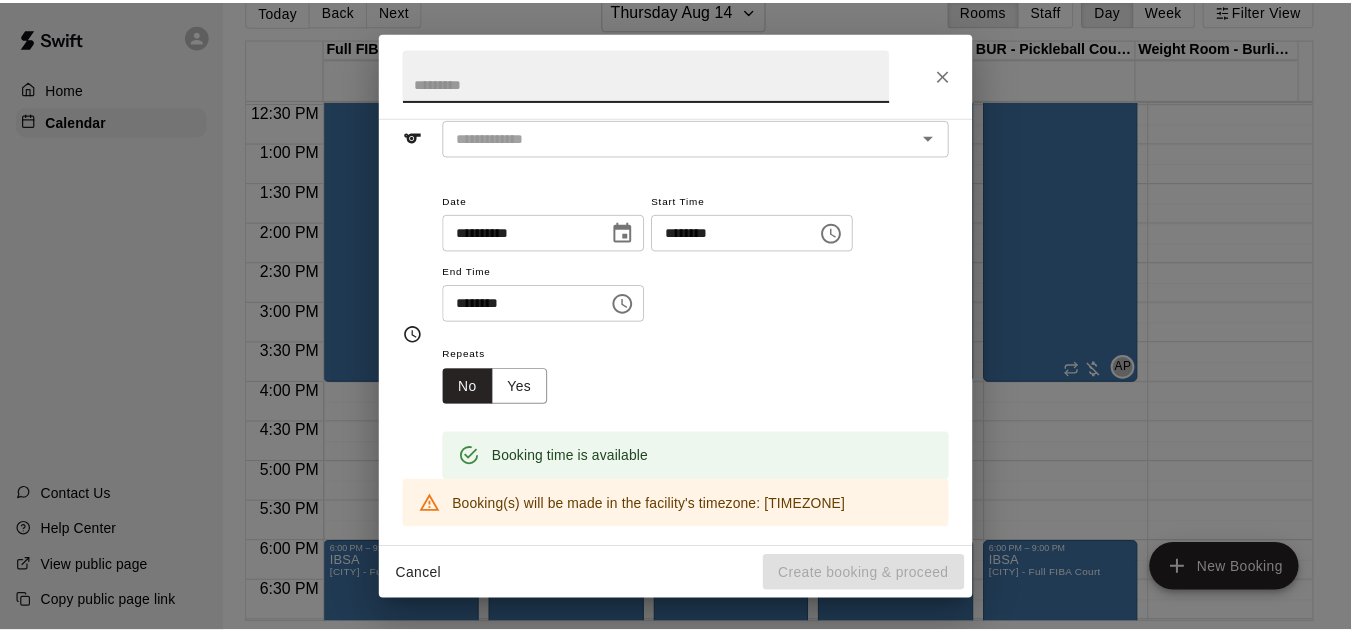 scroll, scrollTop: 0, scrollLeft: 0, axis: both 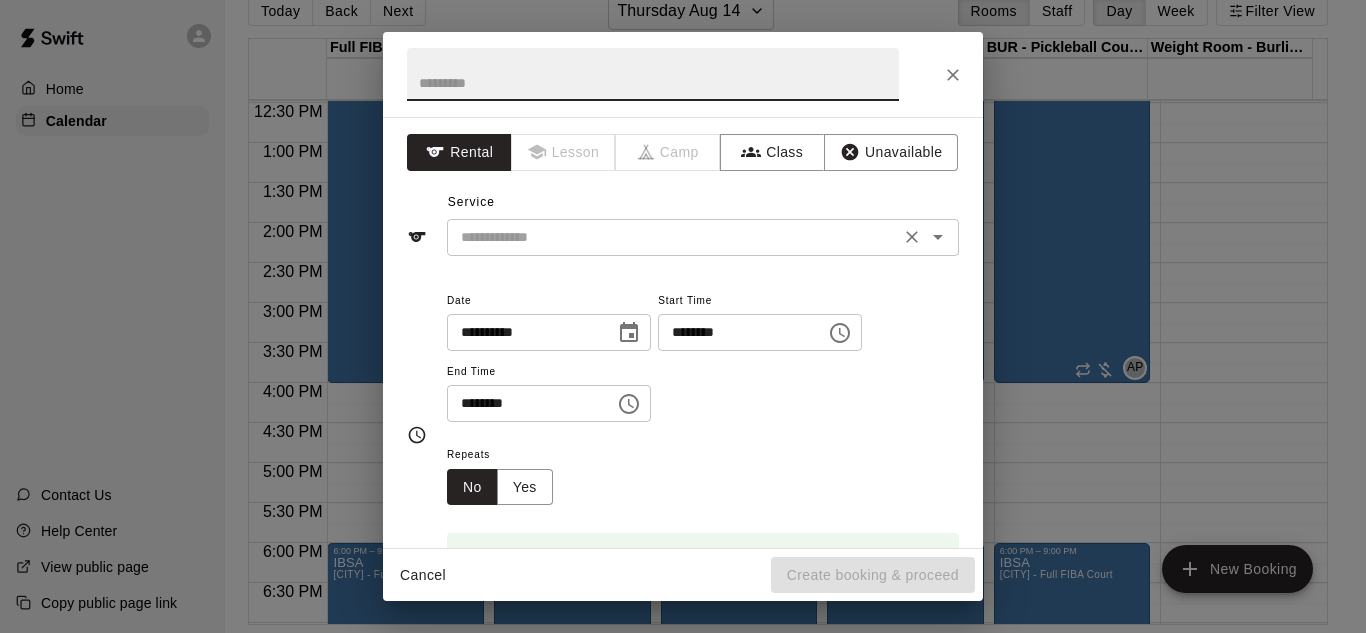 click on "​" at bounding box center (703, 237) 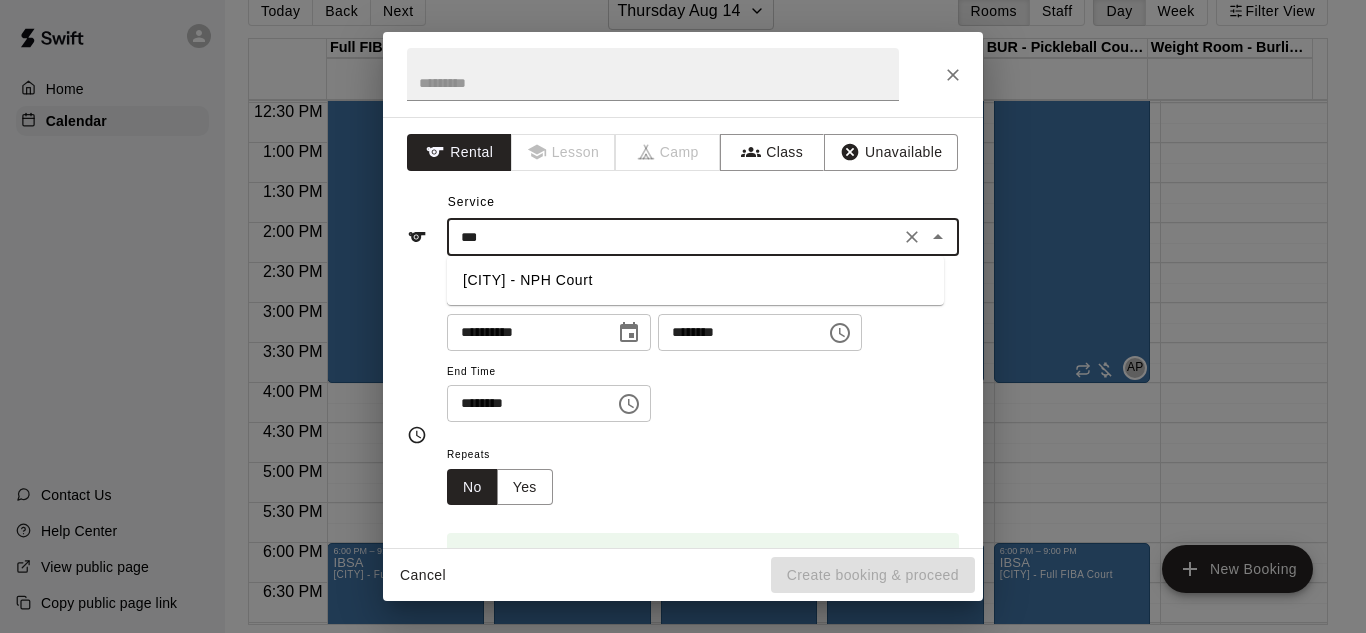 click on "Burlington - NPH Court" at bounding box center [695, 280] 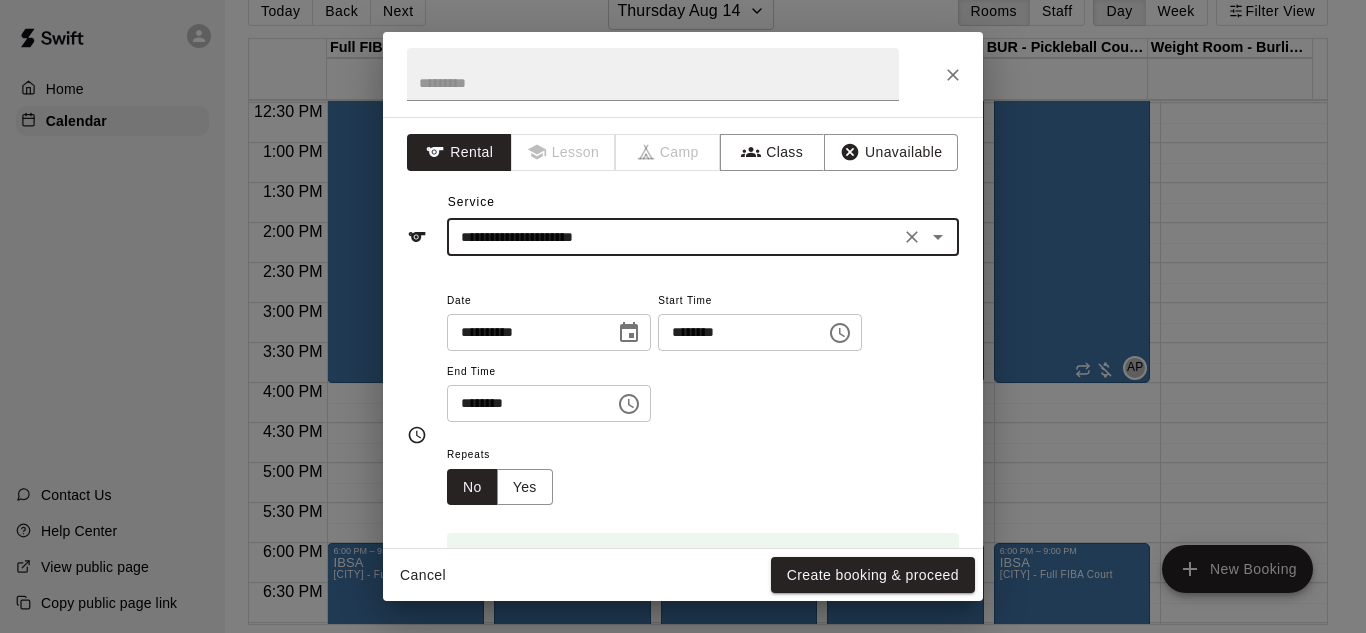type on "**********" 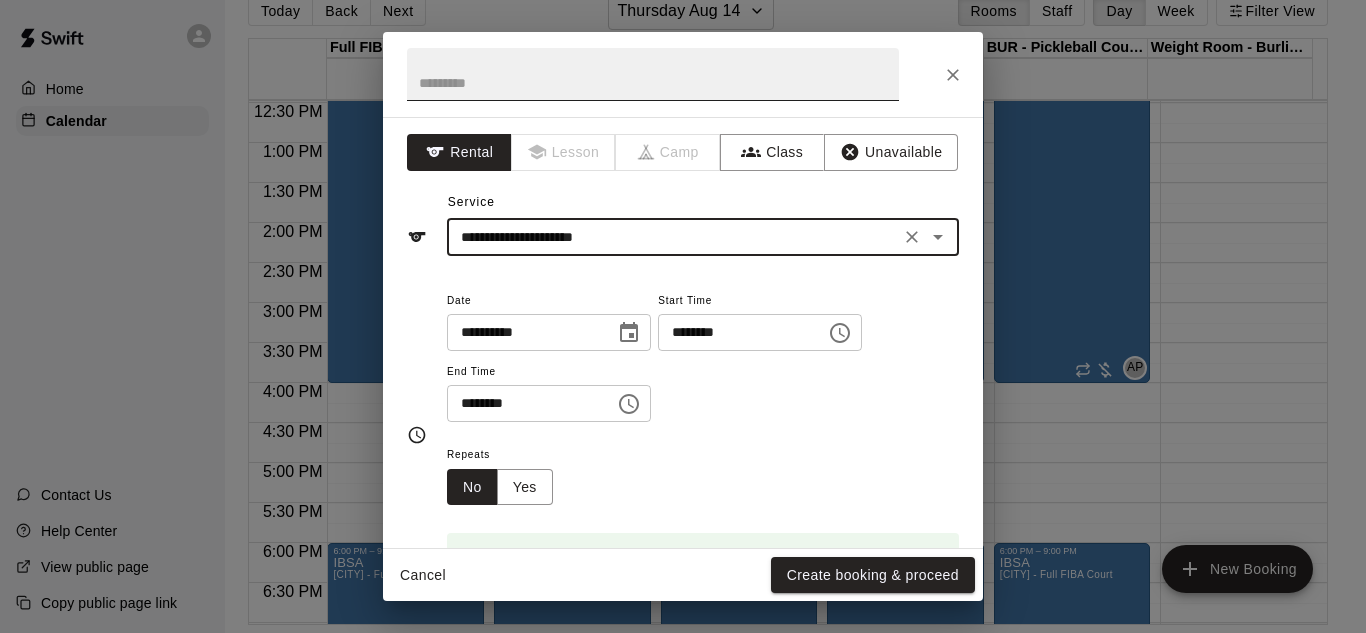 click at bounding box center (653, 74) 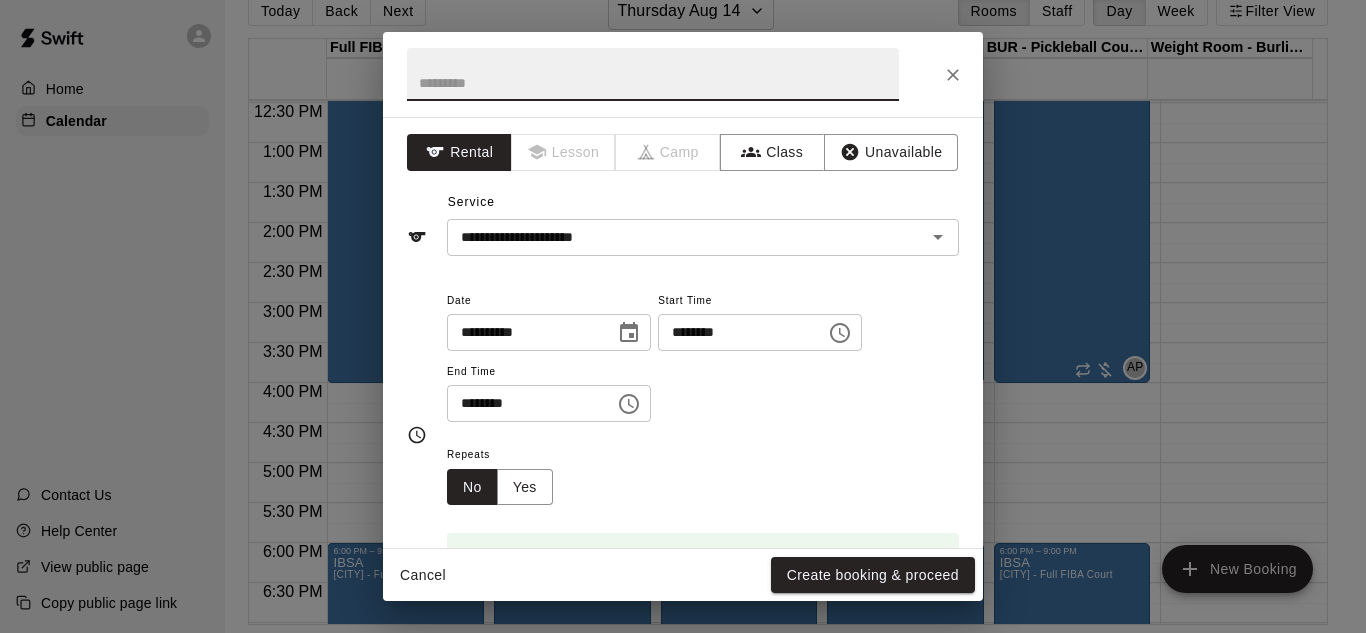 click at bounding box center (653, 74) 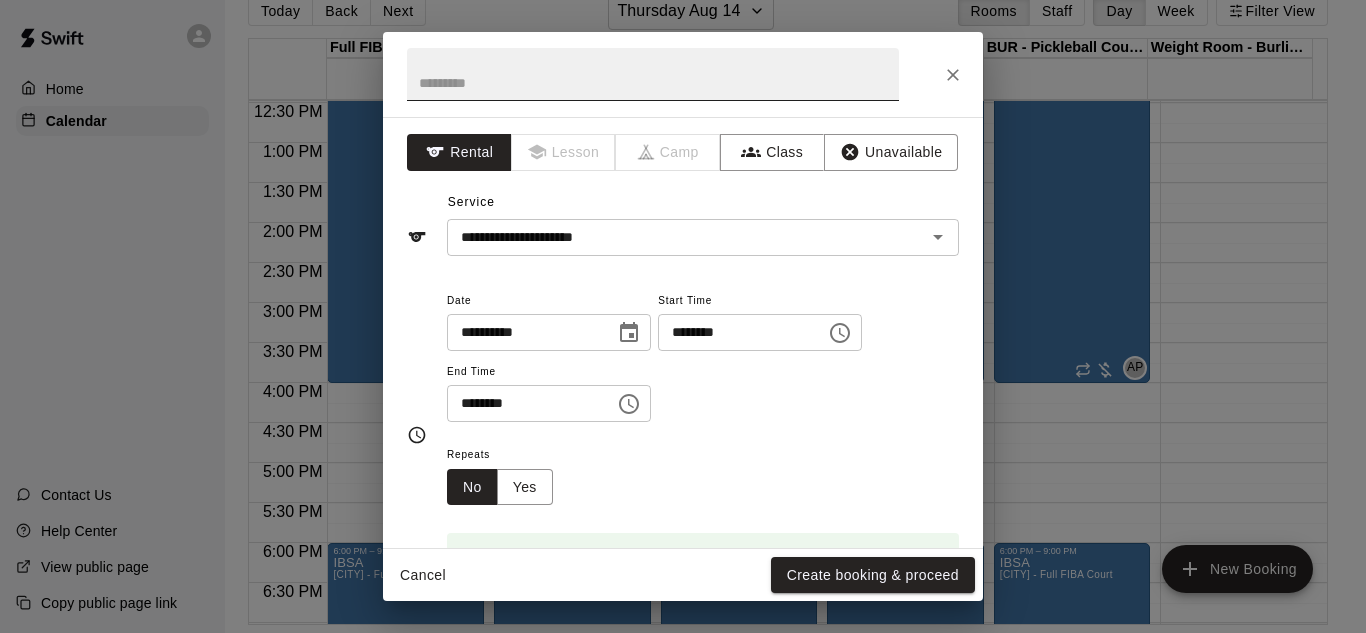 click at bounding box center [653, 74] 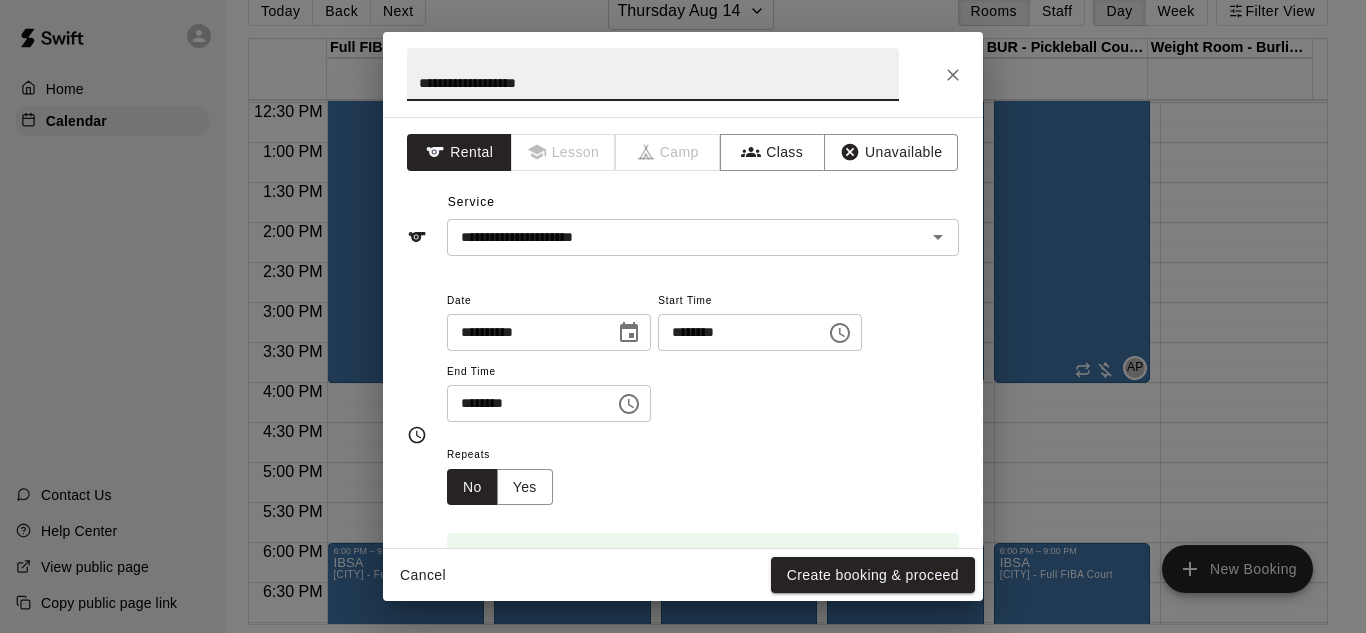 paste on "**********" 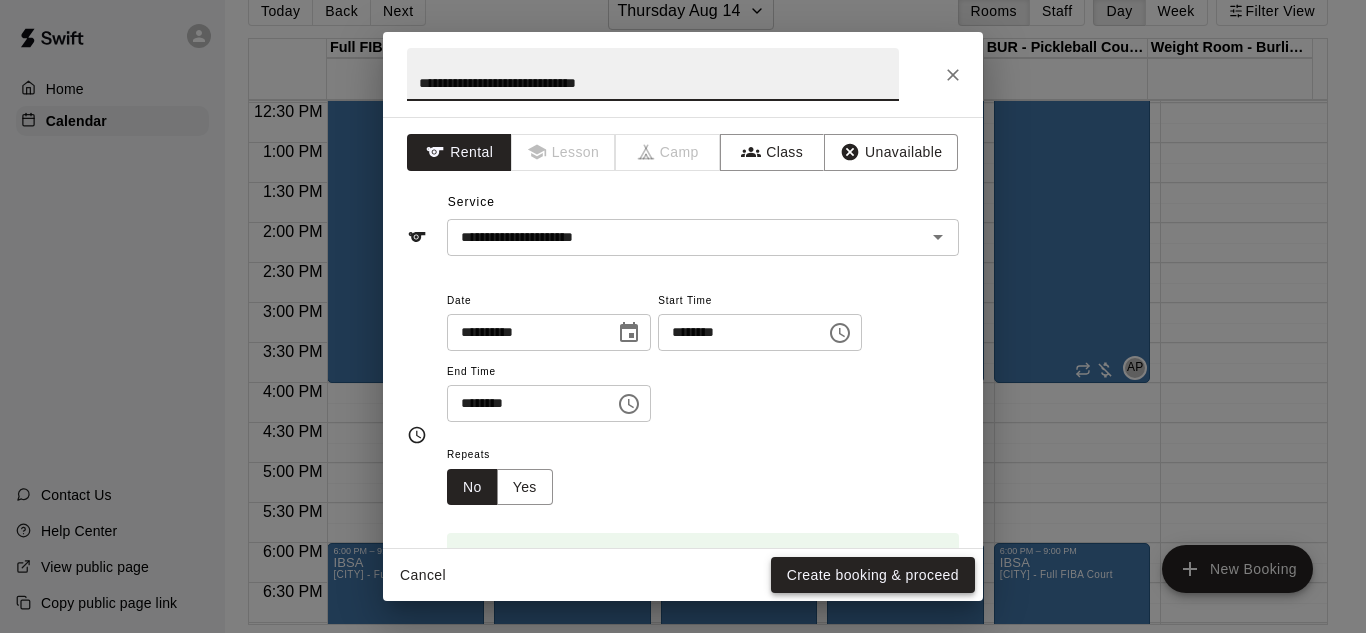 type on "**********" 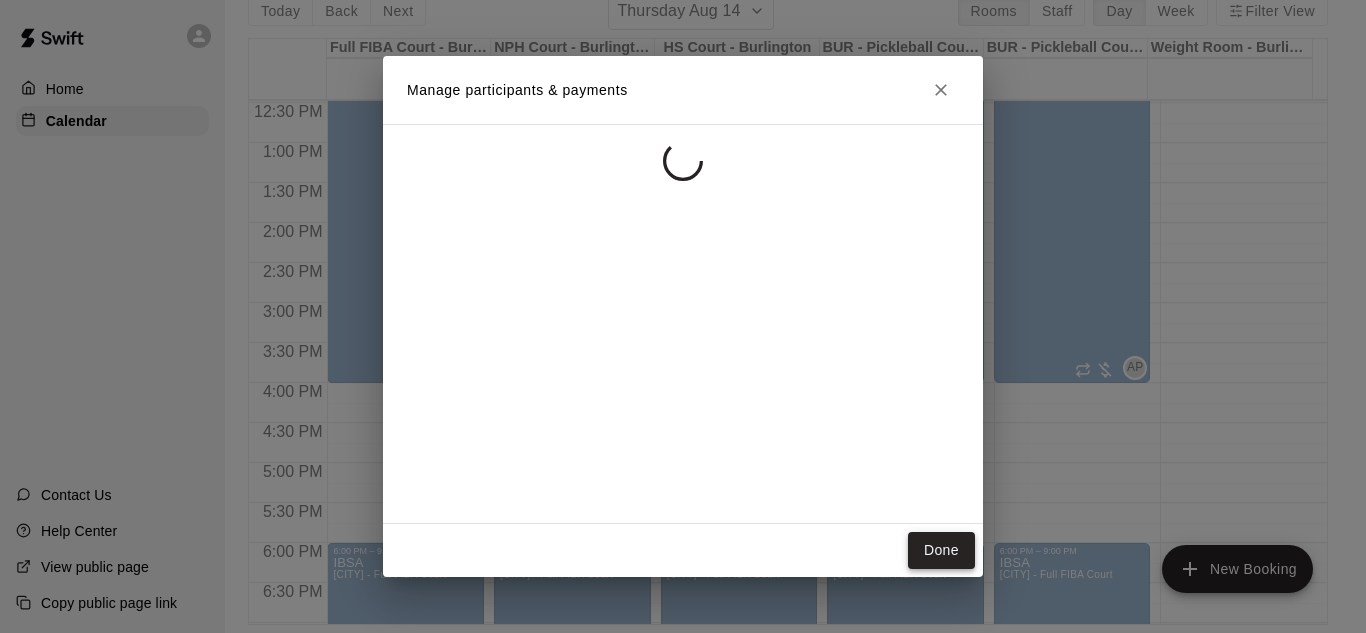 click on "Done" at bounding box center (941, 550) 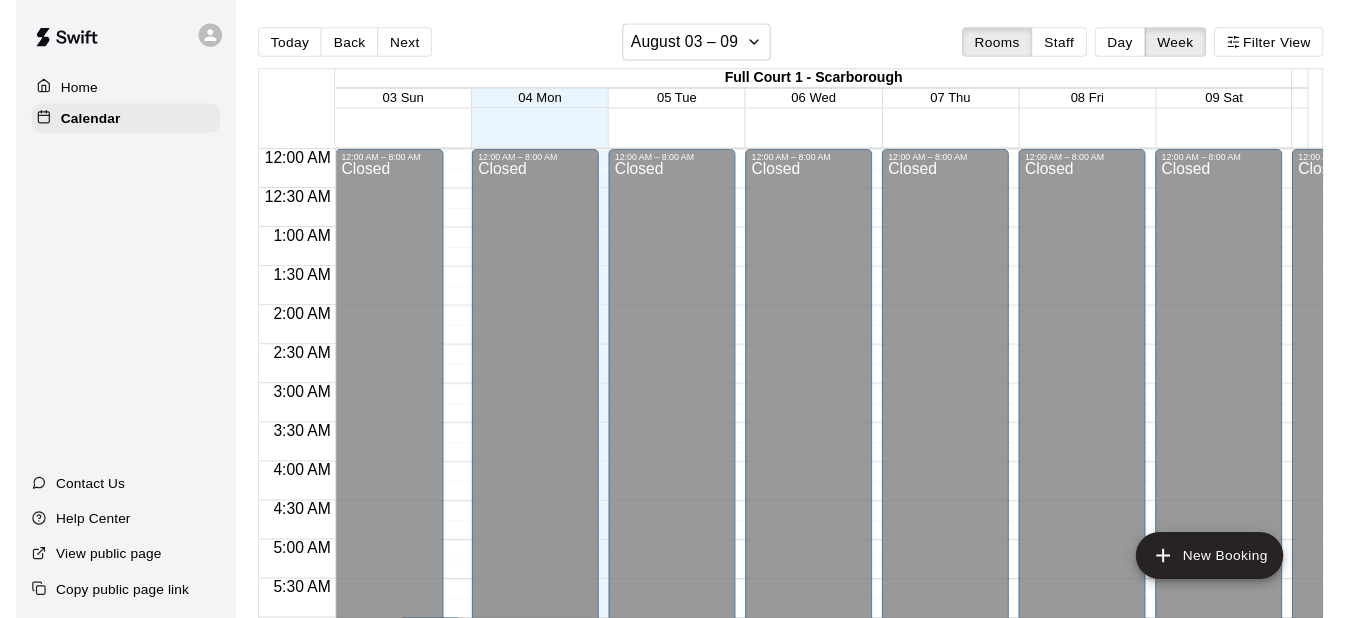 scroll, scrollTop: 0, scrollLeft: 0, axis: both 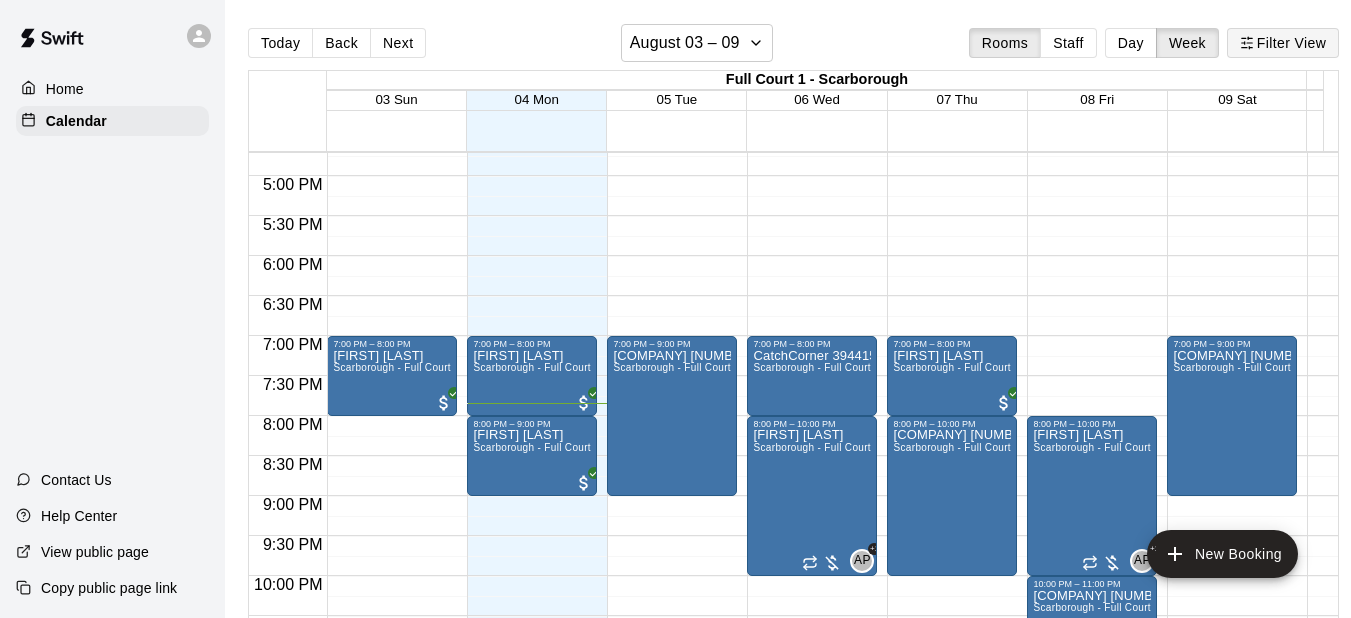 click on "Filter View" at bounding box center (1283, 43) 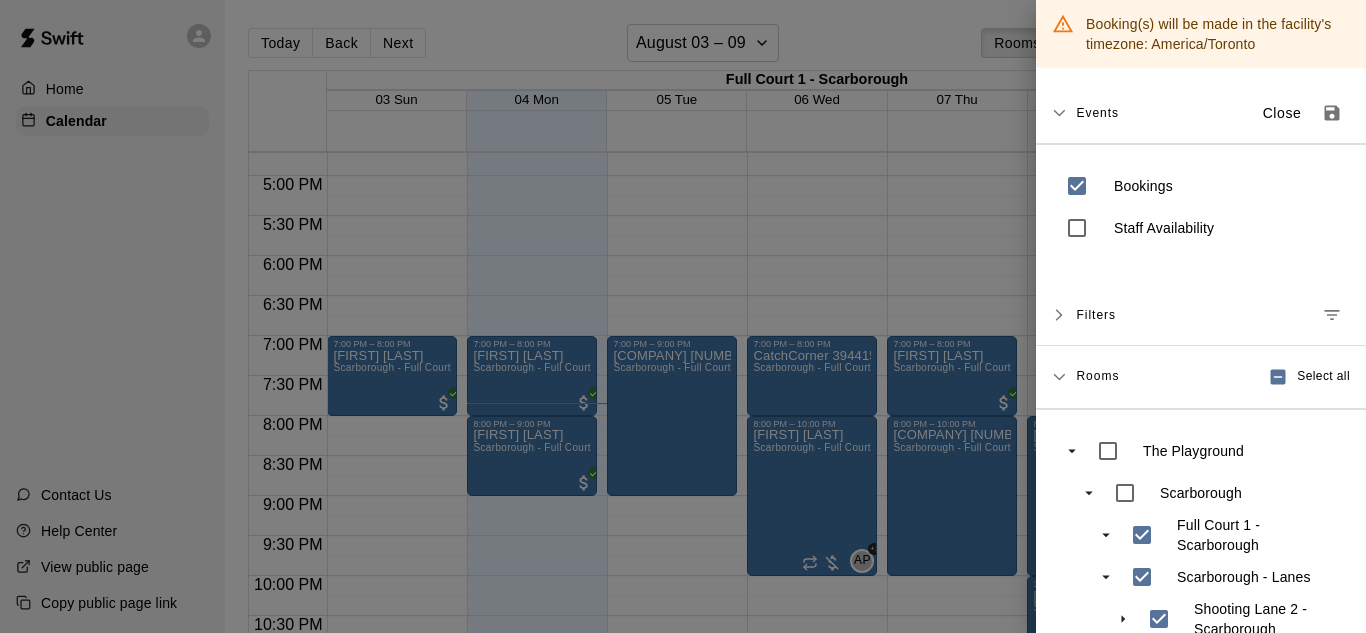 click at bounding box center (683, 316) 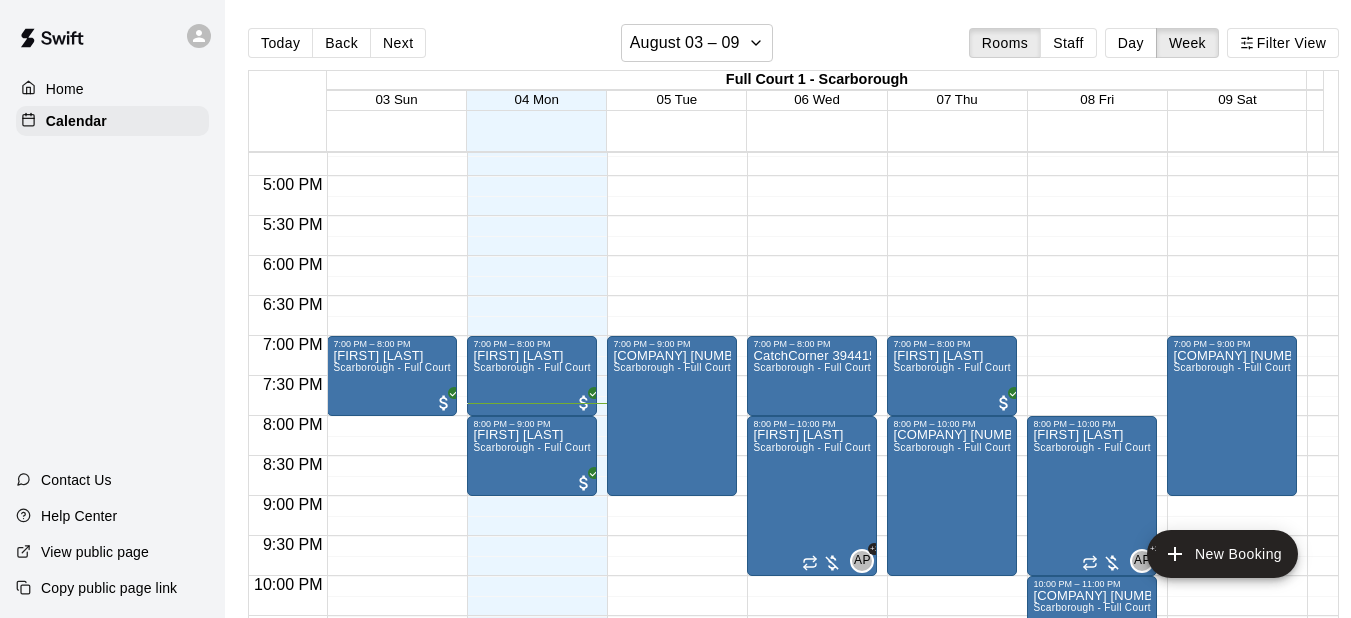 click 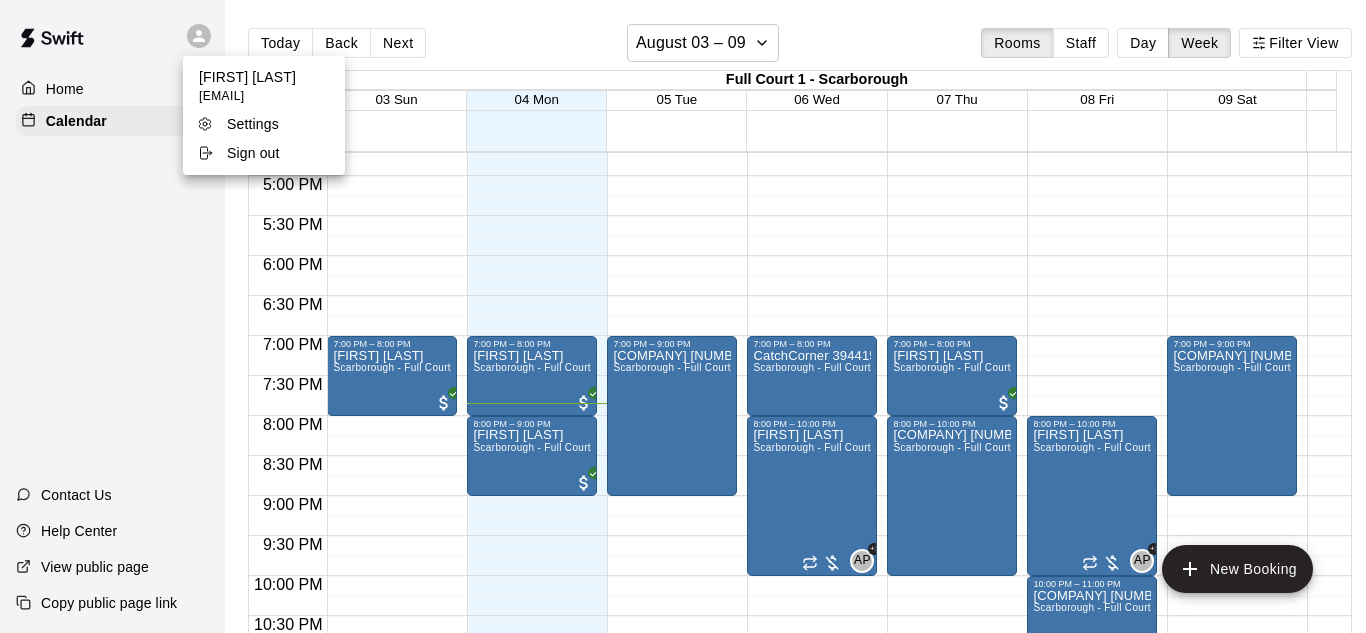 click on "Sign out" at bounding box center [253, 153] 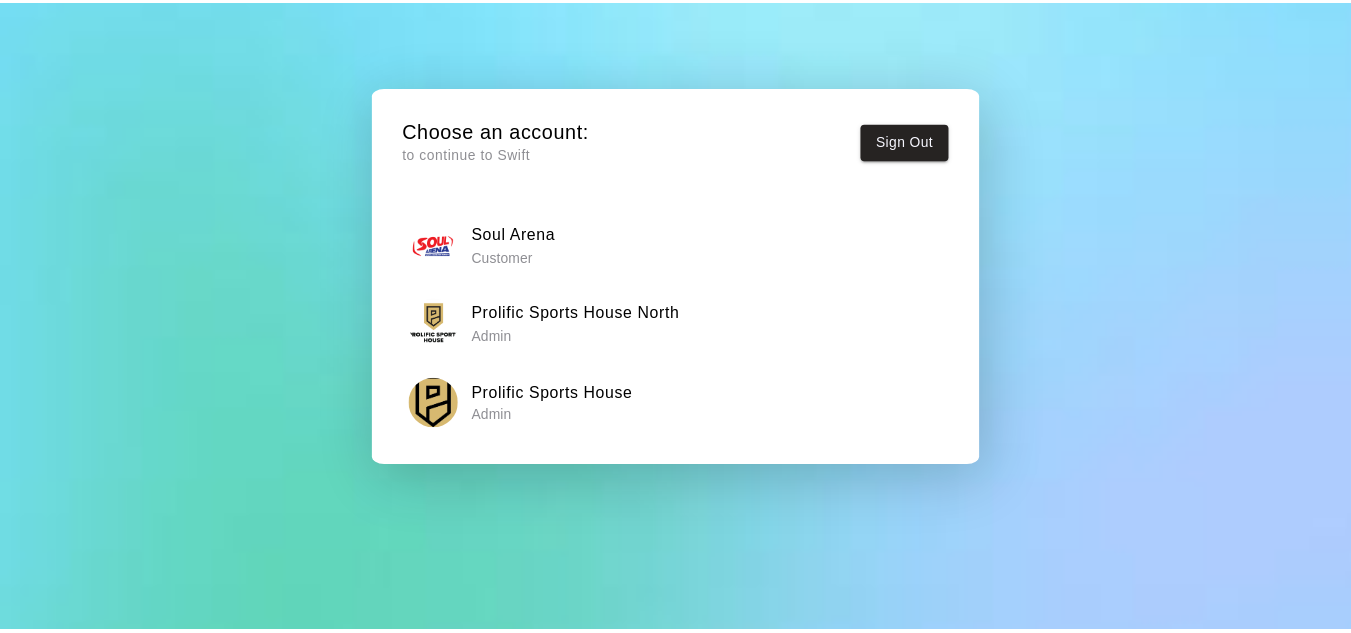 scroll, scrollTop: 0, scrollLeft: 0, axis: both 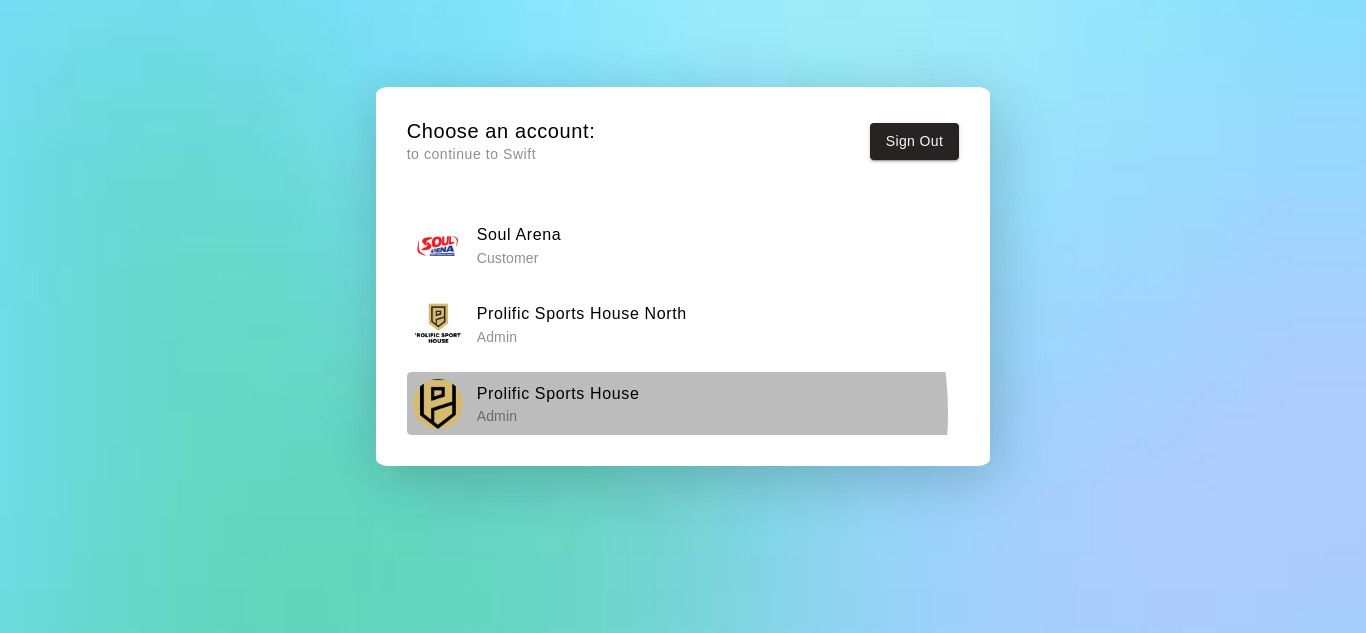 click on "Admin" at bounding box center (558, 416) 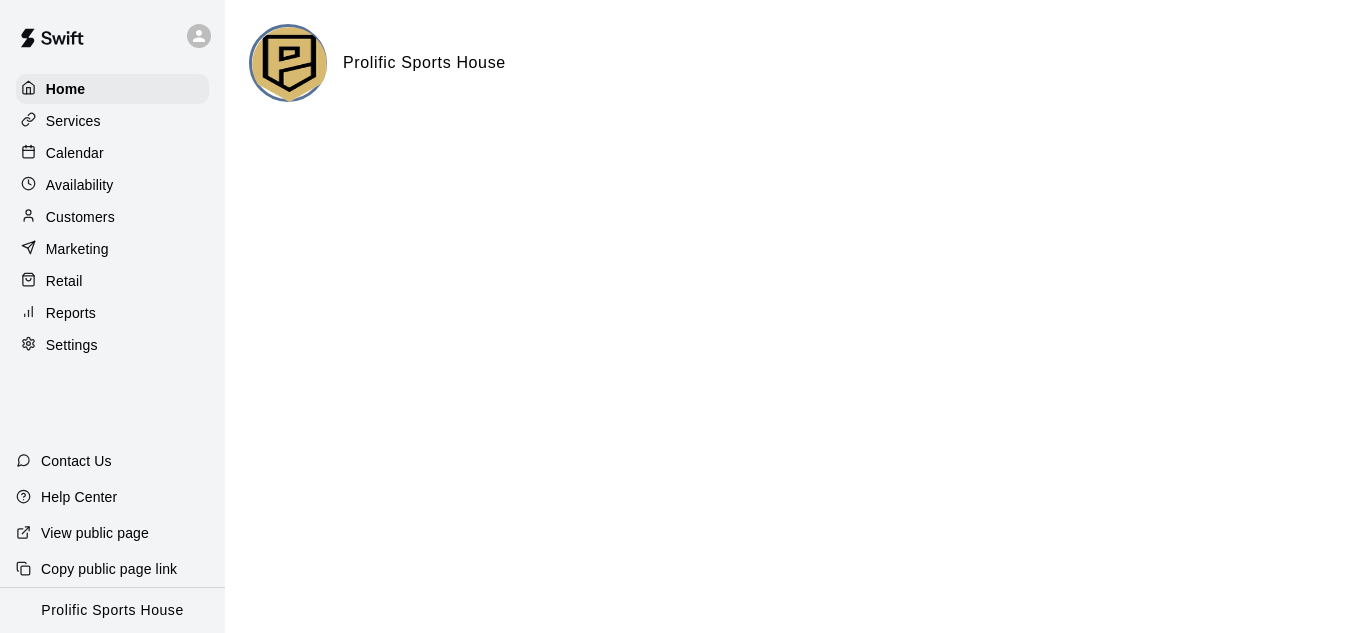 click on "Calendar" at bounding box center [75, 153] 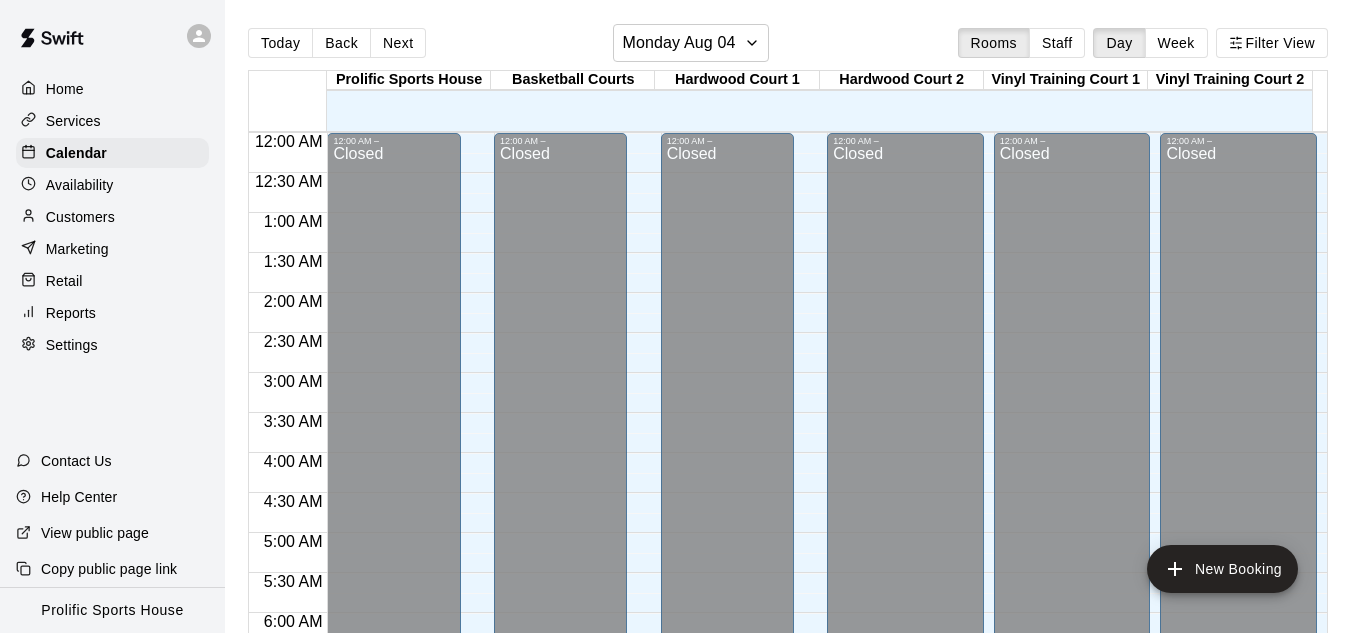 scroll, scrollTop: 1337, scrollLeft: 0, axis: vertical 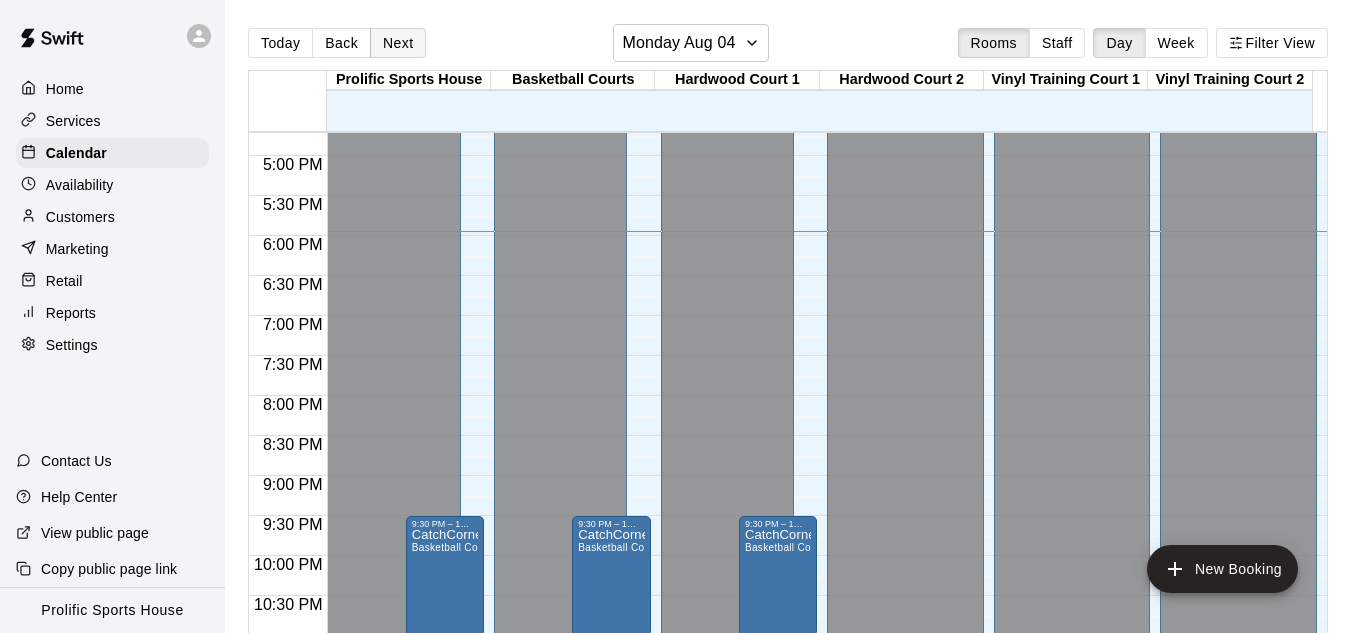 click on "Next" at bounding box center (398, 43) 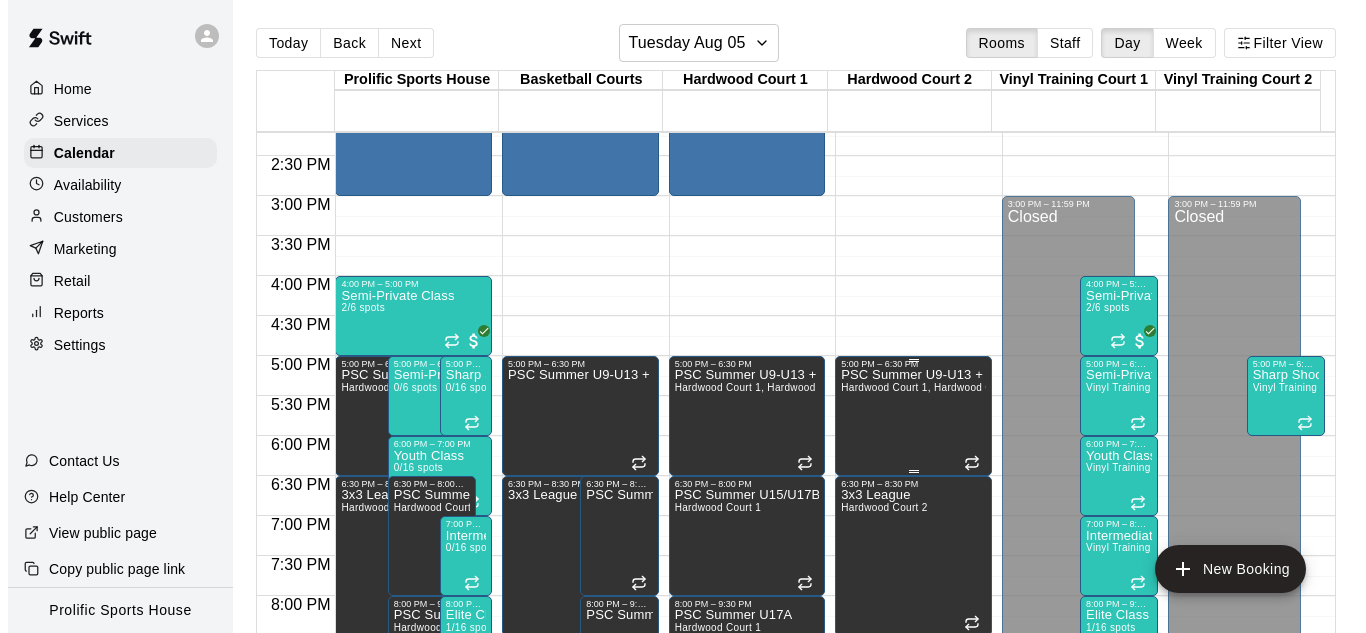 scroll, scrollTop: 1398, scrollLeft: 0, axis: vertical 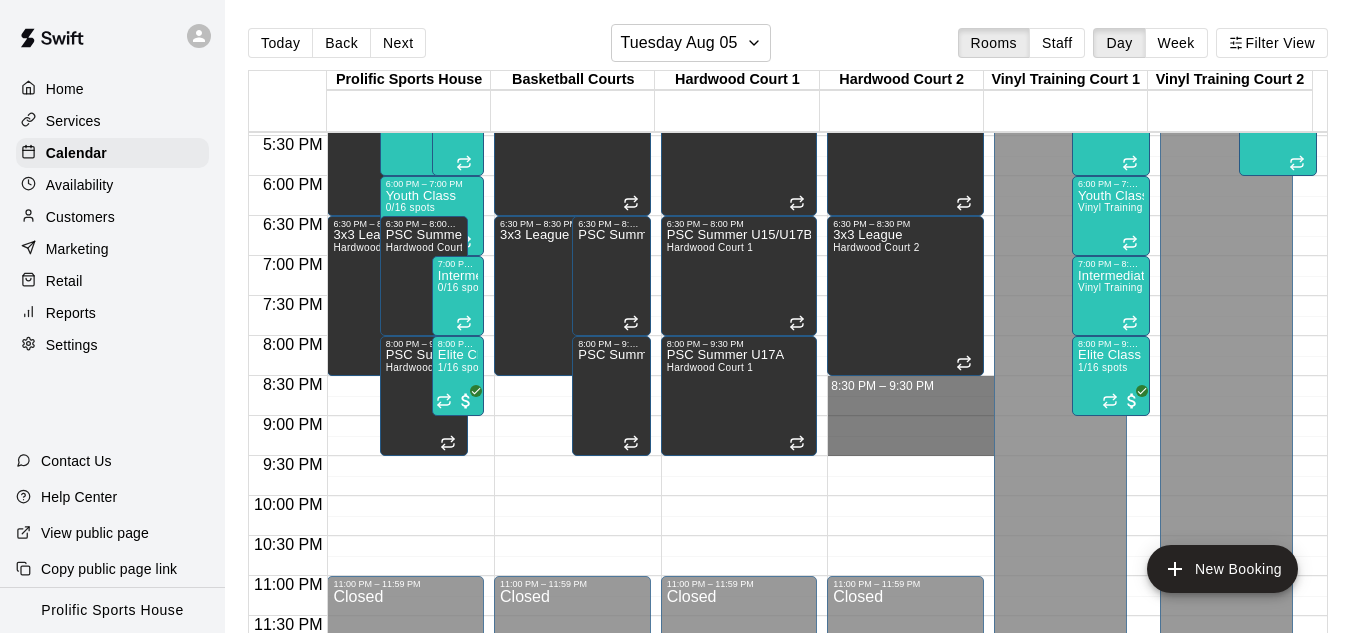 drag, startPoint x: 898, startPoint y: 387, endPoint x: 898, endPoint y: 440, distance: 53 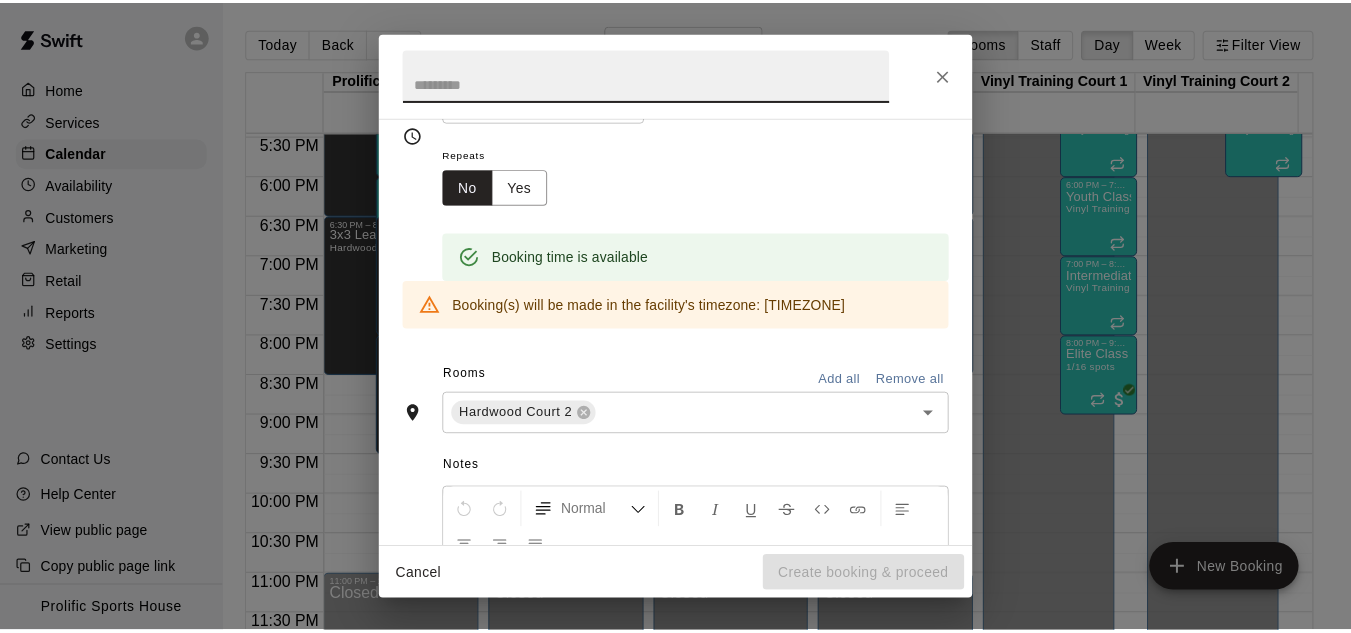 scroll, scrollTop: 0, scrollLeft: 0, axis: both 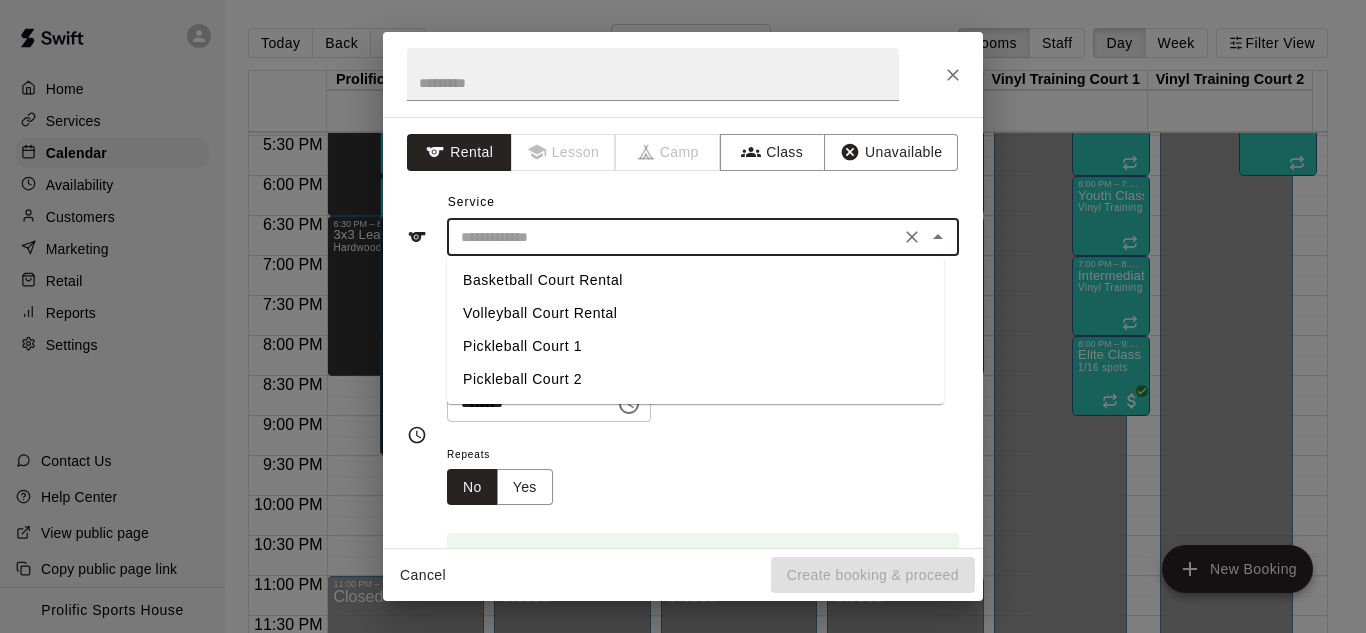 click at bounding box center [673, 237] 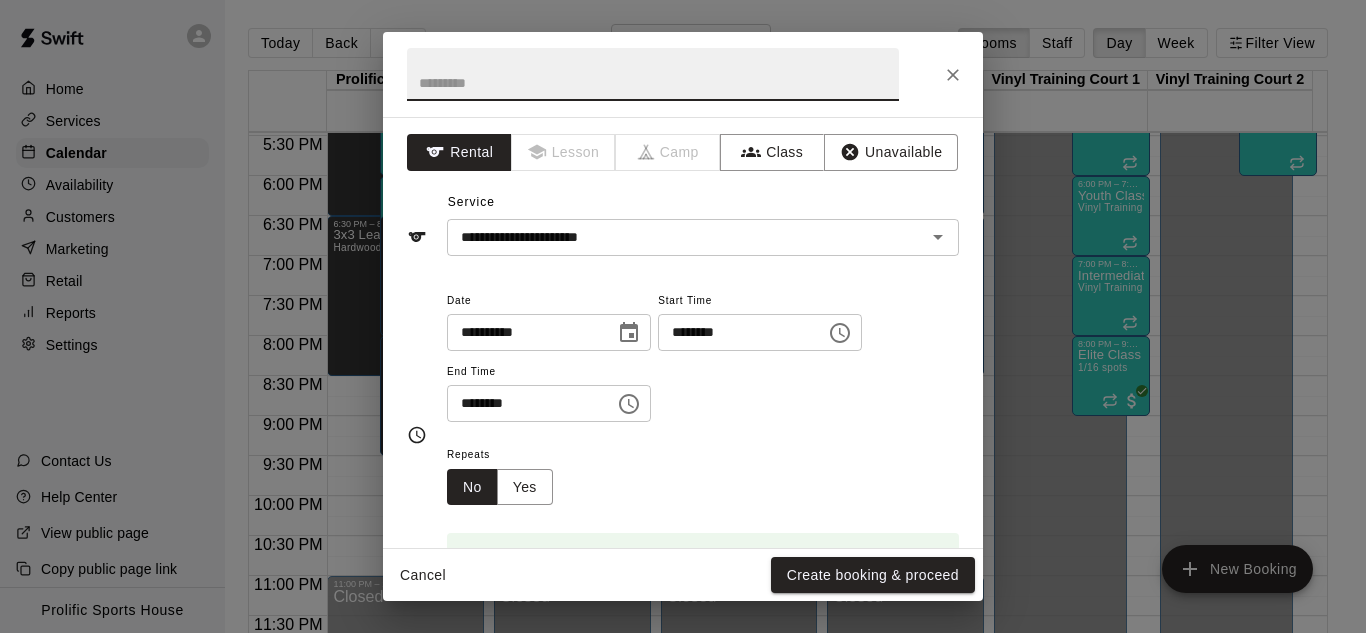 click at bounding box center (653, 74) 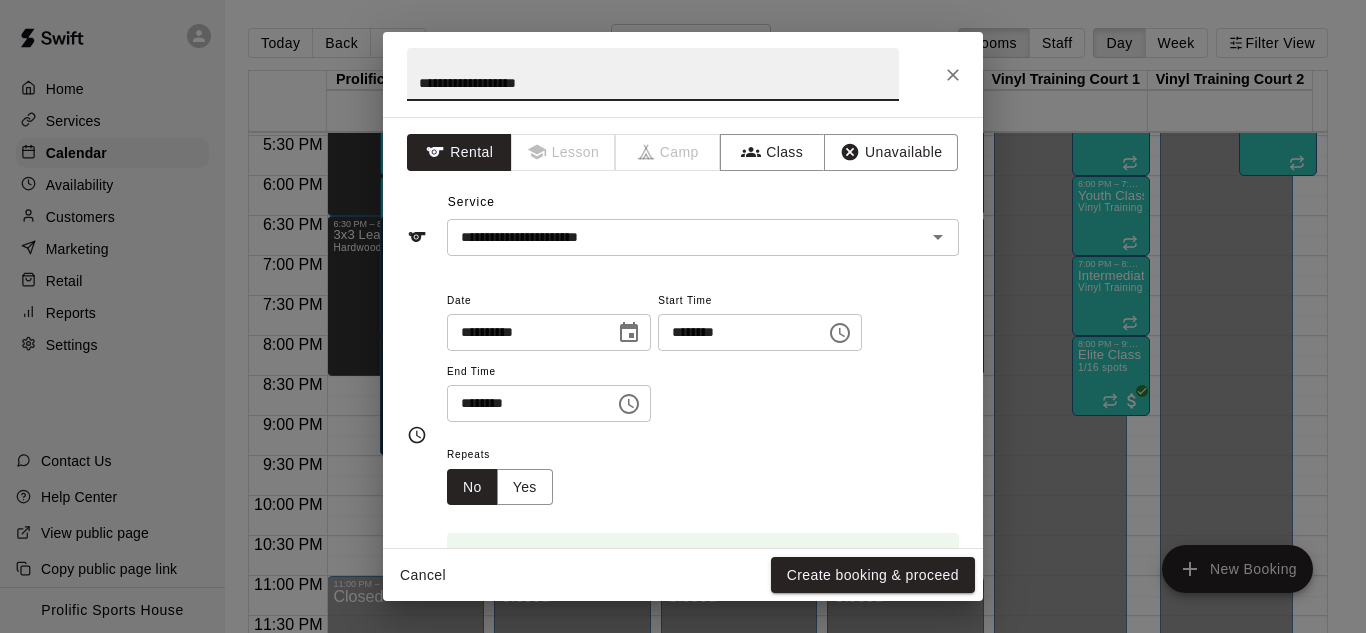 paste on "**********" 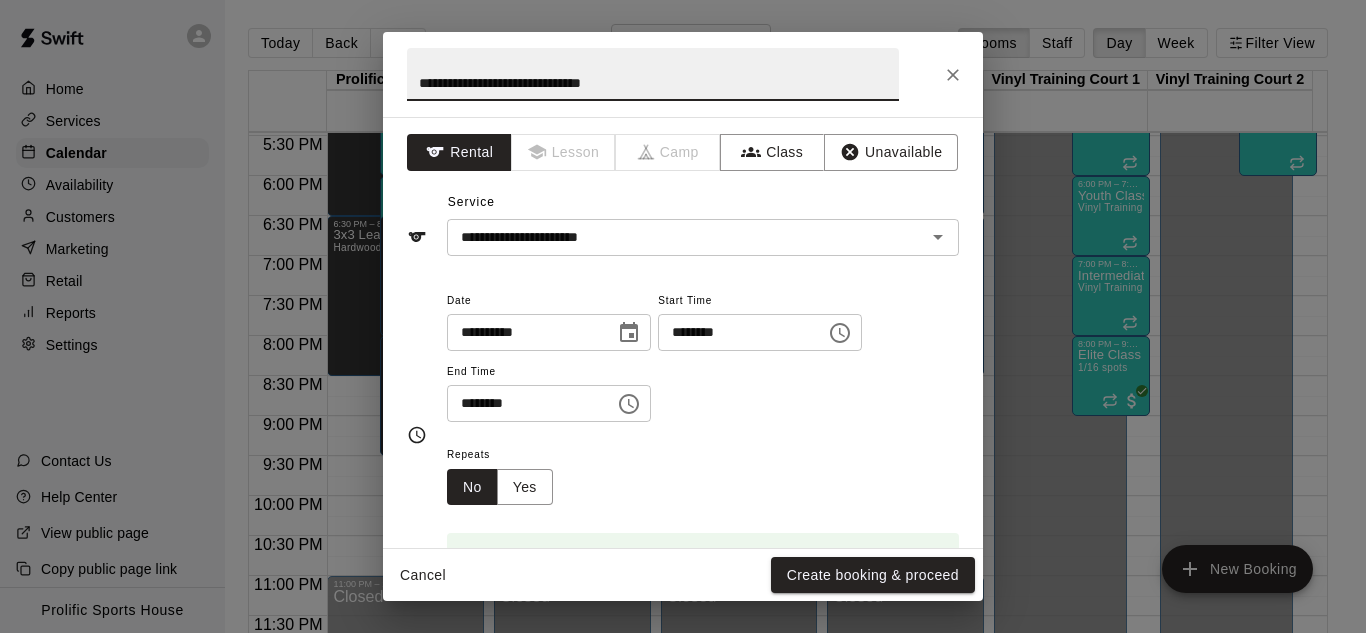 type on "**********" 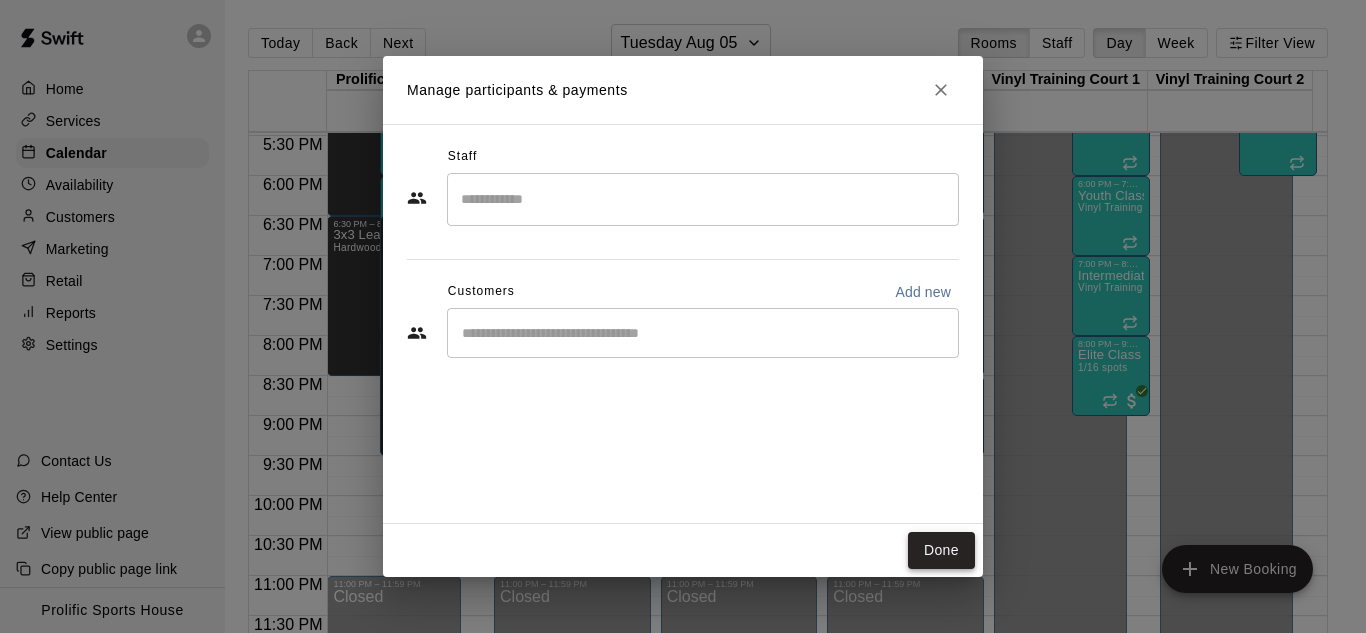 click on "Done" at bounding box center [941, 550] 